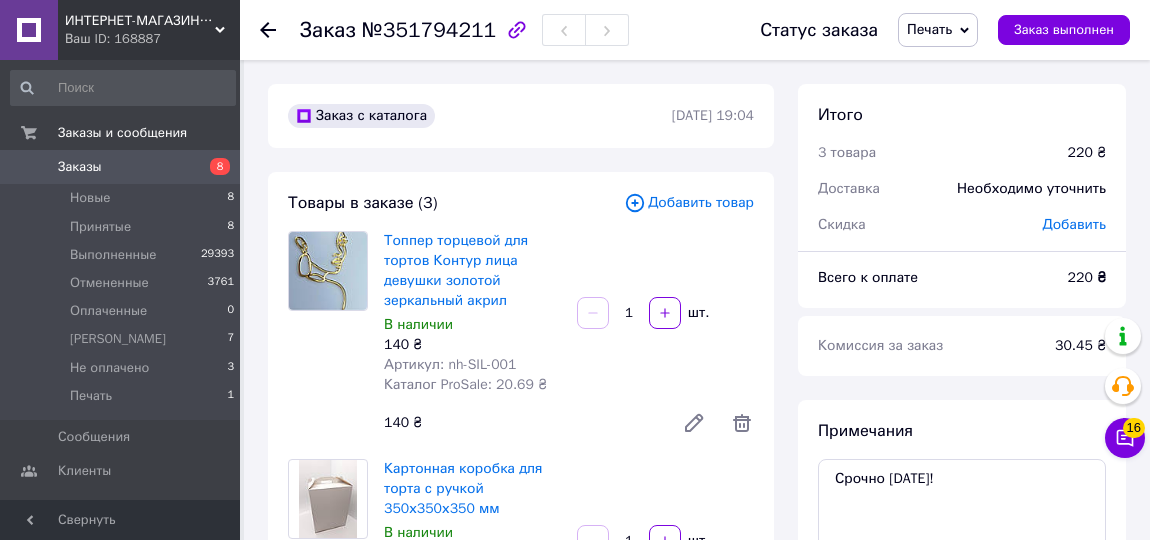 scroll, scrollTop: 727, scrollLeft: 0, axis: vertical 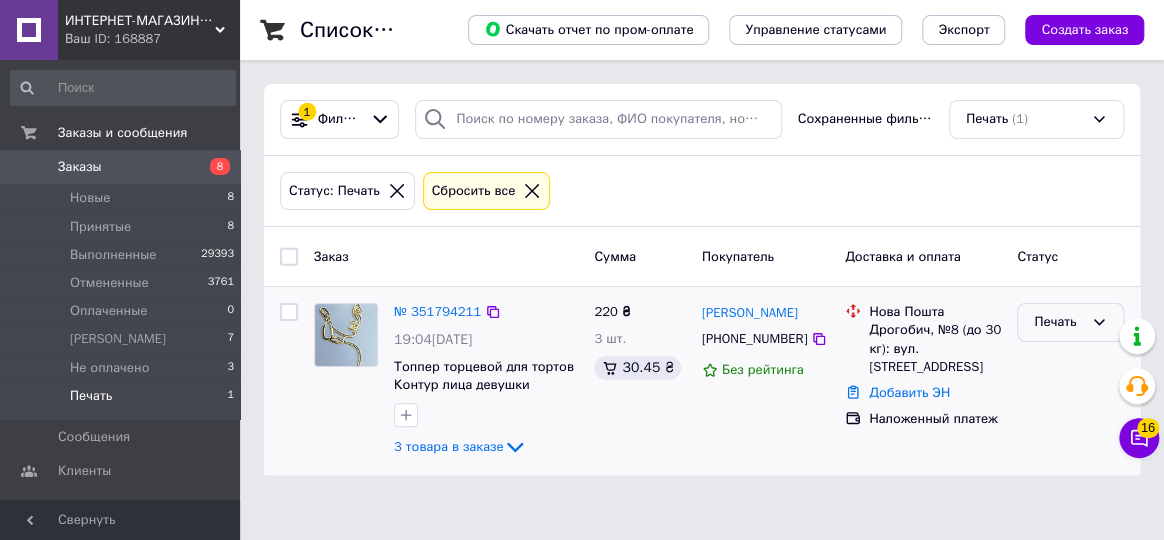 click on "Печать" at bounding box center [1070, 322] 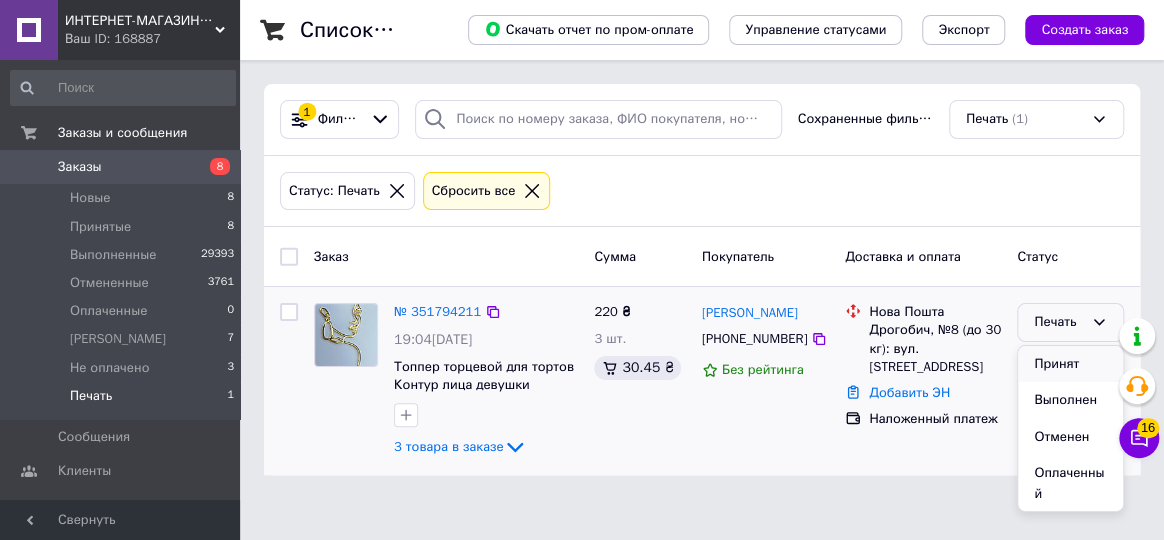 click on "Принят" at bounding box center (1070, 364) 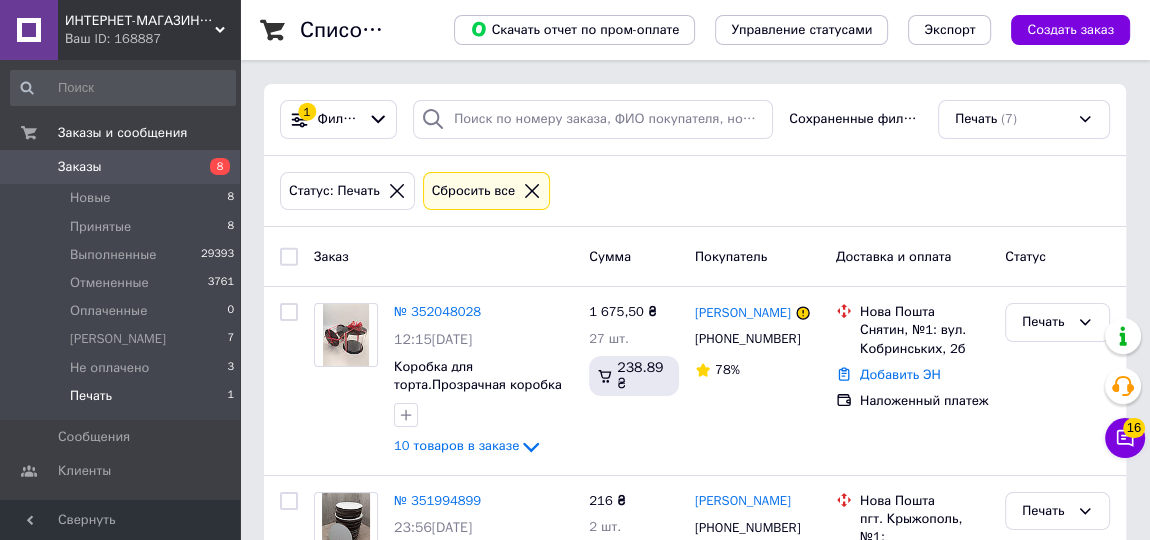 click on "Печать" at bounding box center (91, 396) 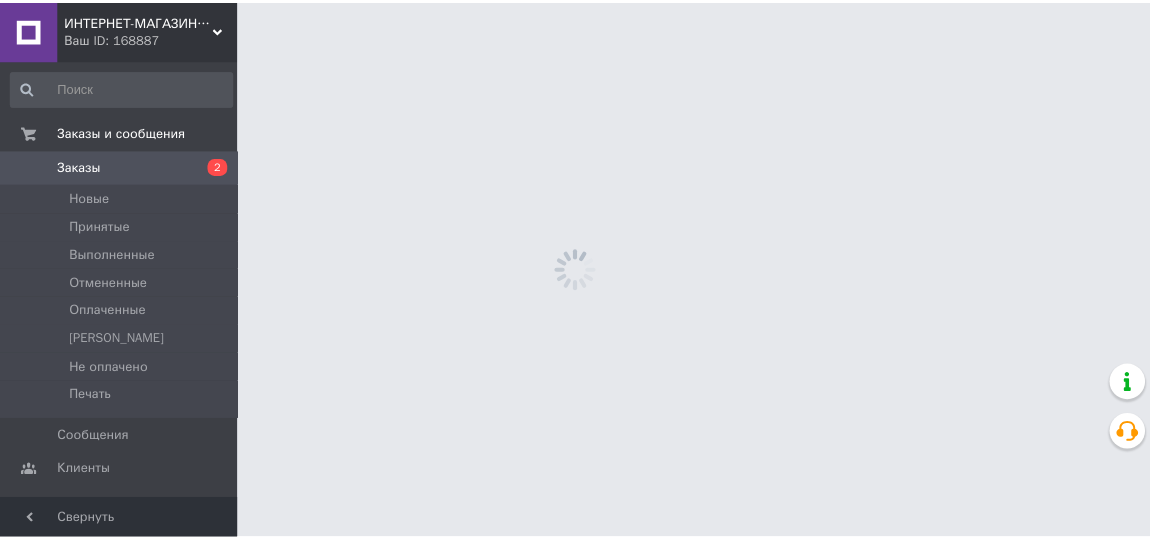 scroll, scrollTop: 0, scrollLeft: 0, axis: both 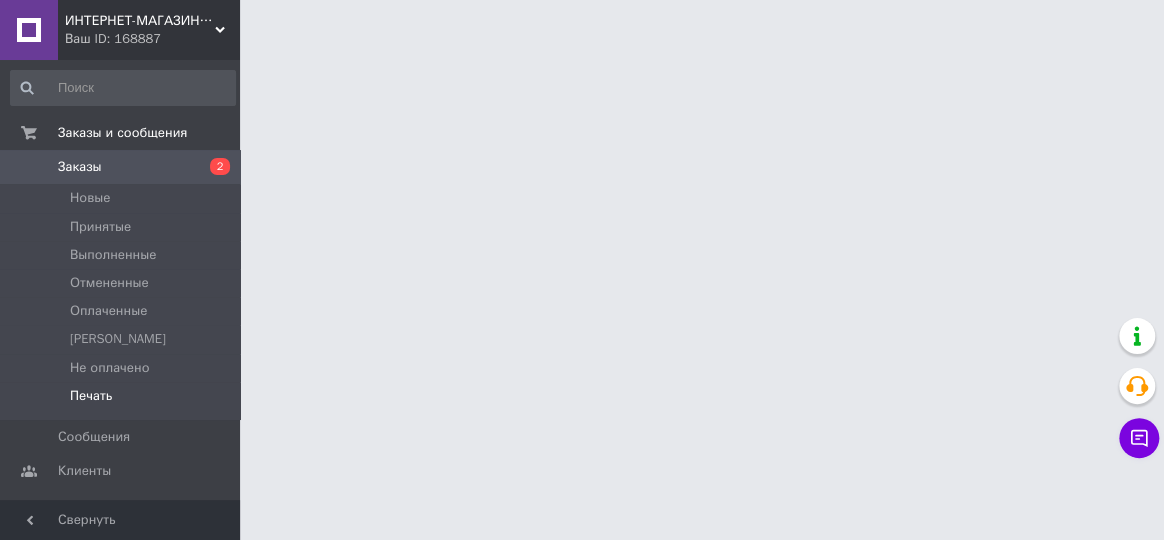 click on "Печать" at bounding box center (91, 396) 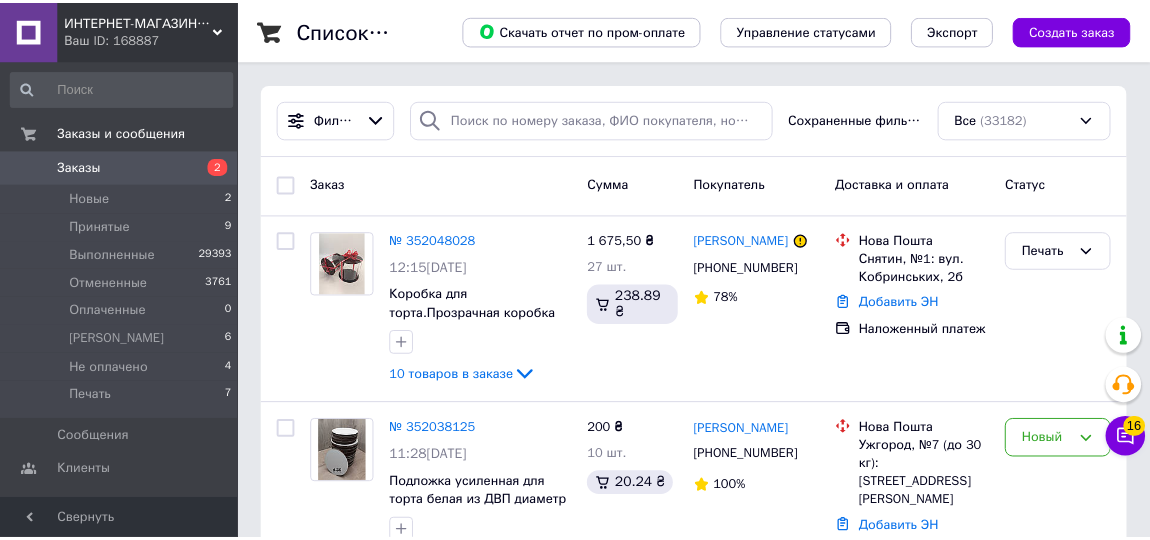 scroll, scrollTop: 0, scrollLeft: 0, axis: both 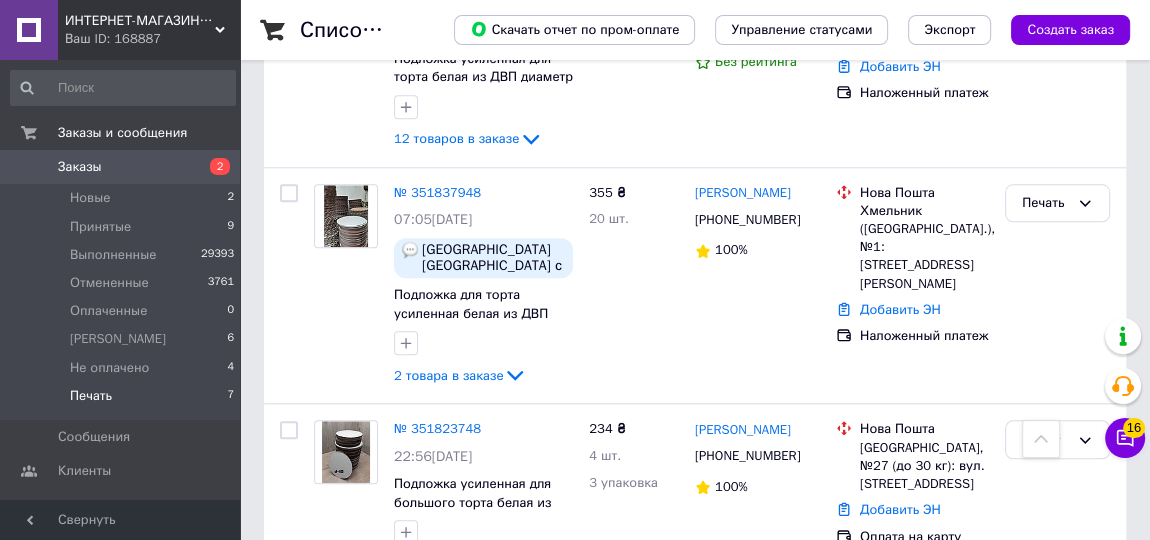 click on "Печать" at bounding box center (91, 396) 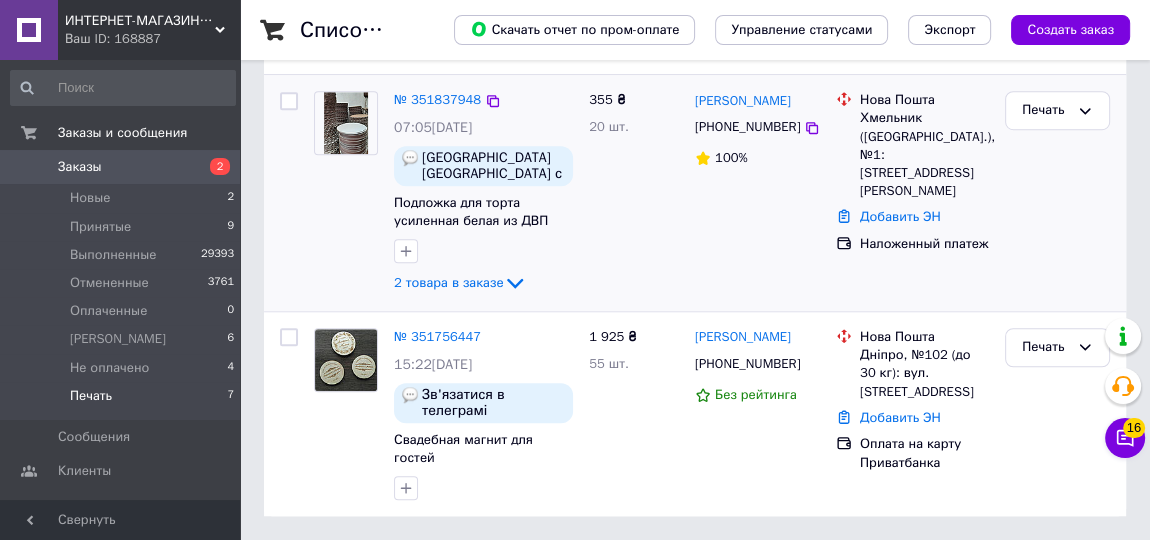 scroll, scrollTop: 0, scrollLeft: 0, axis: both 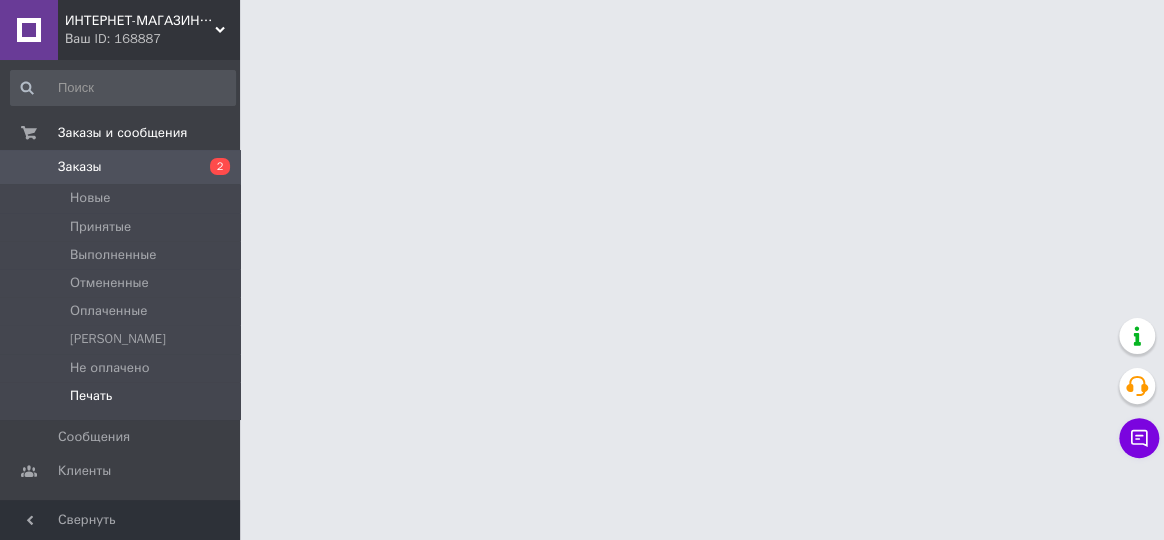 click on "Печать" at bounding box center (91, 396) 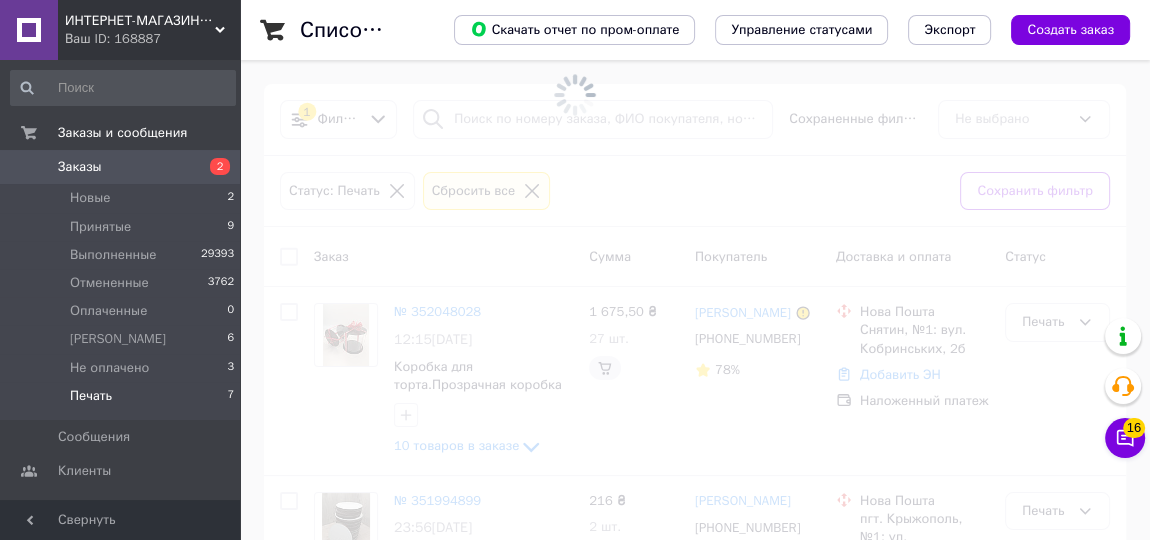click on "Печать" at bounding box center (91, 396) 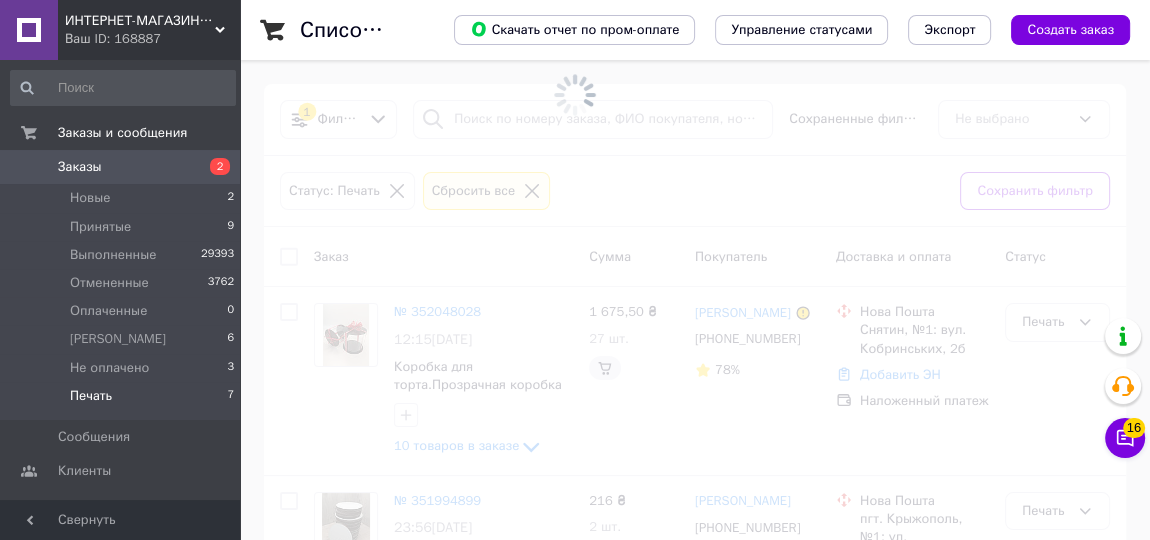 click on "Печать" at bounding box center (91, 396) 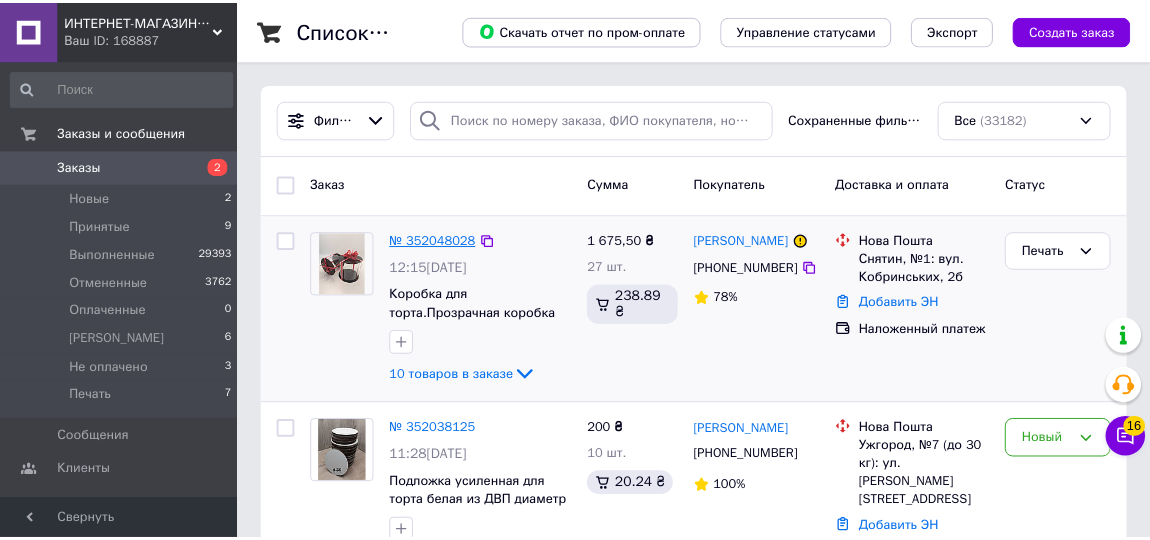 scroll, scrollTop: 0, scrollLeft: 0, axis: both 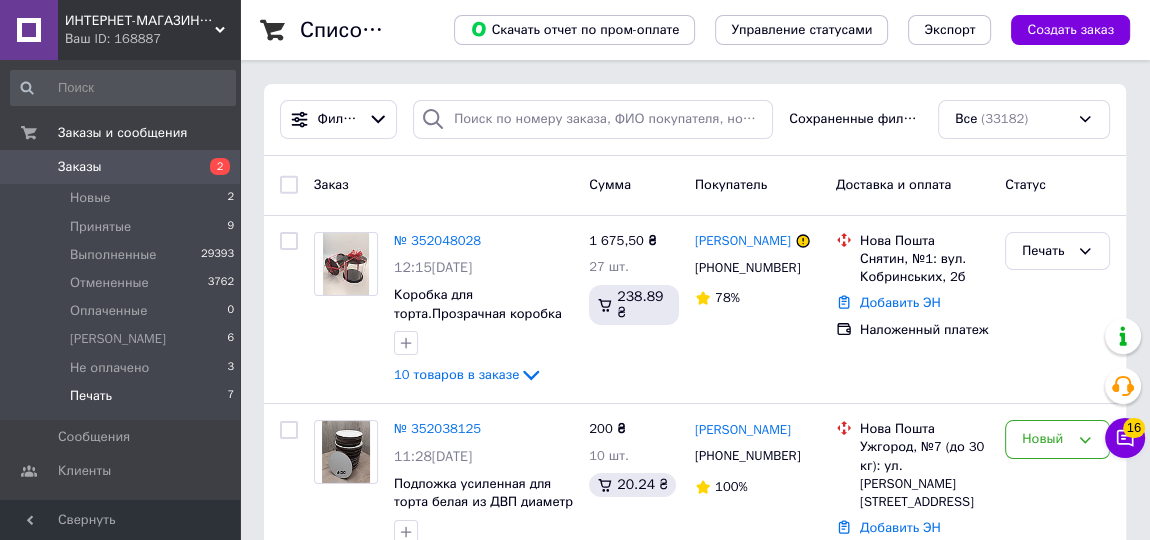 click on "Печать" at bounding box center [91, 396] 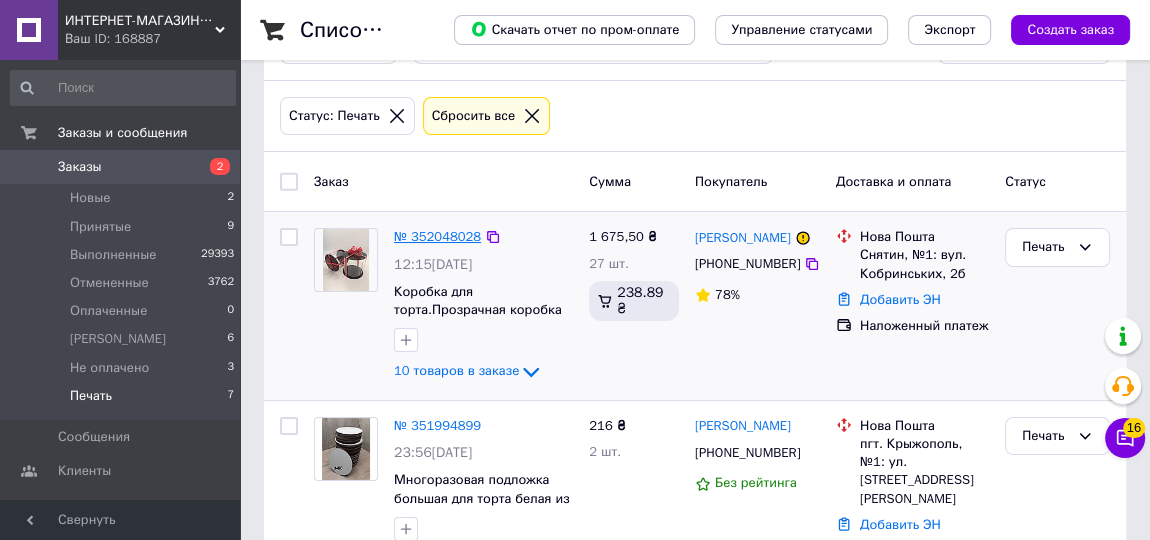 scroll, scrollTop: 181, scrollLeft: 0, axis: vertical 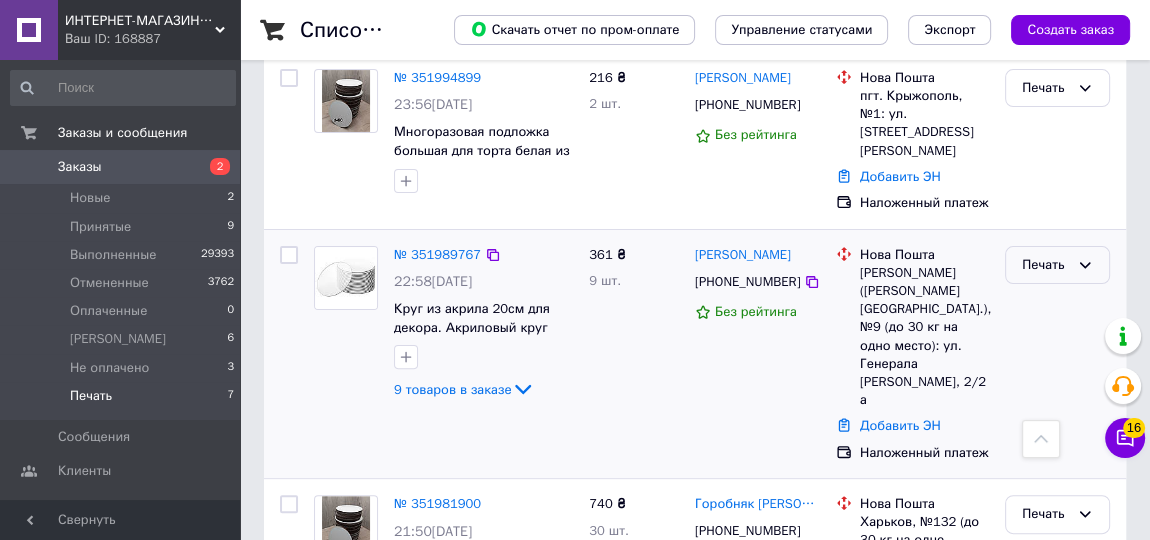 drag, startPoint x: 1085, startPoint y: 242, endPoint x: 1079, endPoint y: 258, distance: 17.088007 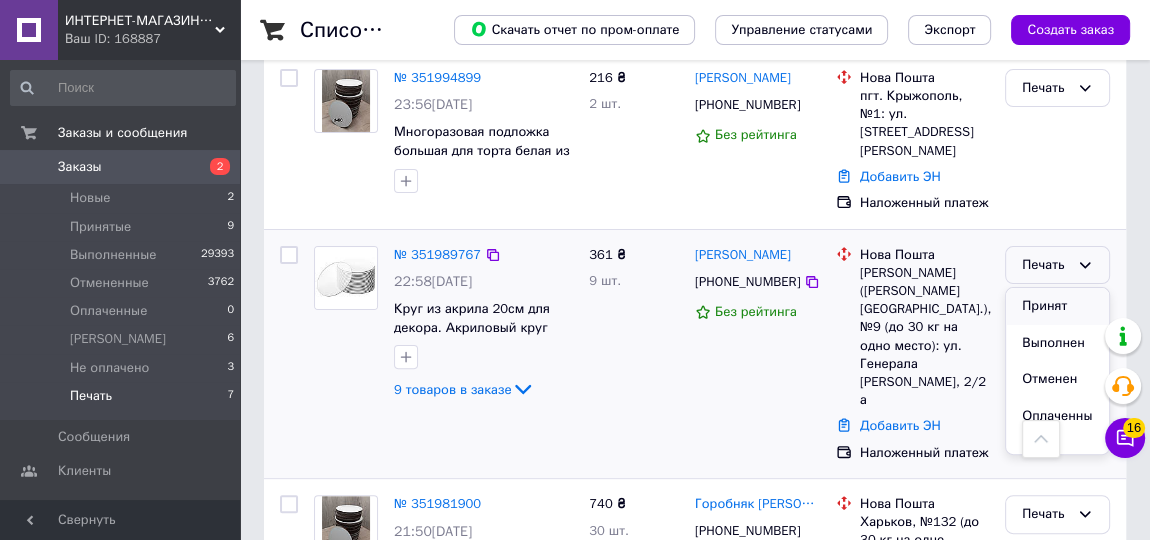 click on "Принят" at bounding box center [1057, 306] 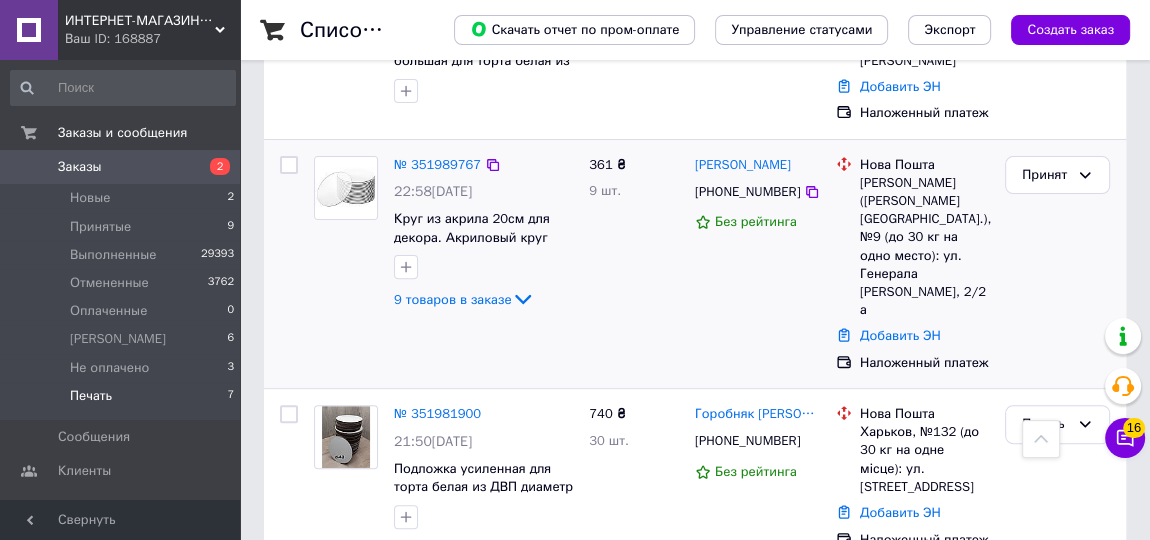 scroll, scrollTop: 605, scrollLeft: 0, axis: vertical 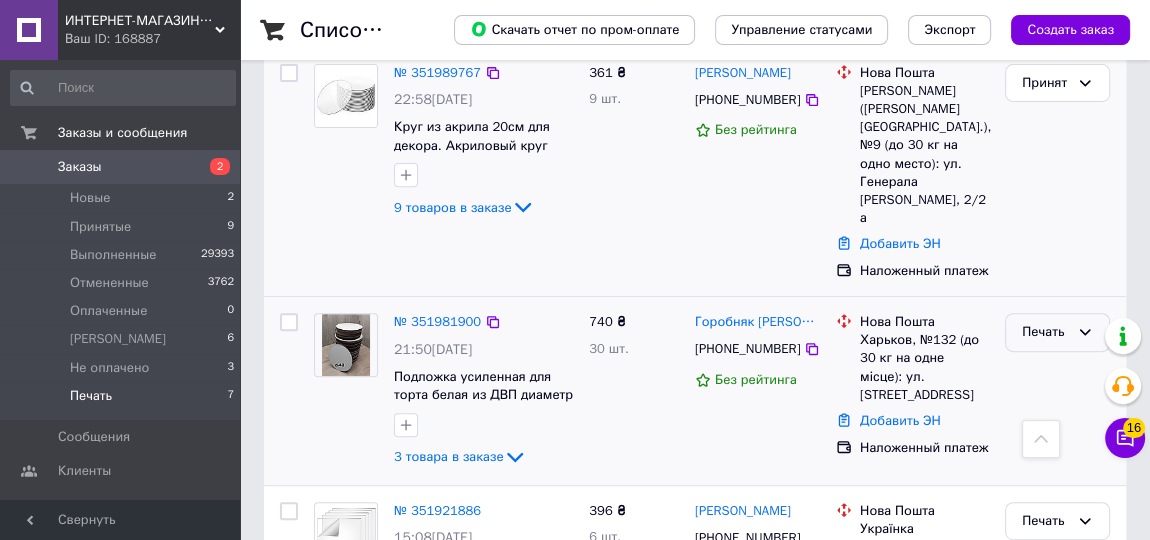 drag, startPoint x: 1087, startPoint y: 272, endPoint x: 1082, endPoint y: 291, distance: 19.646883 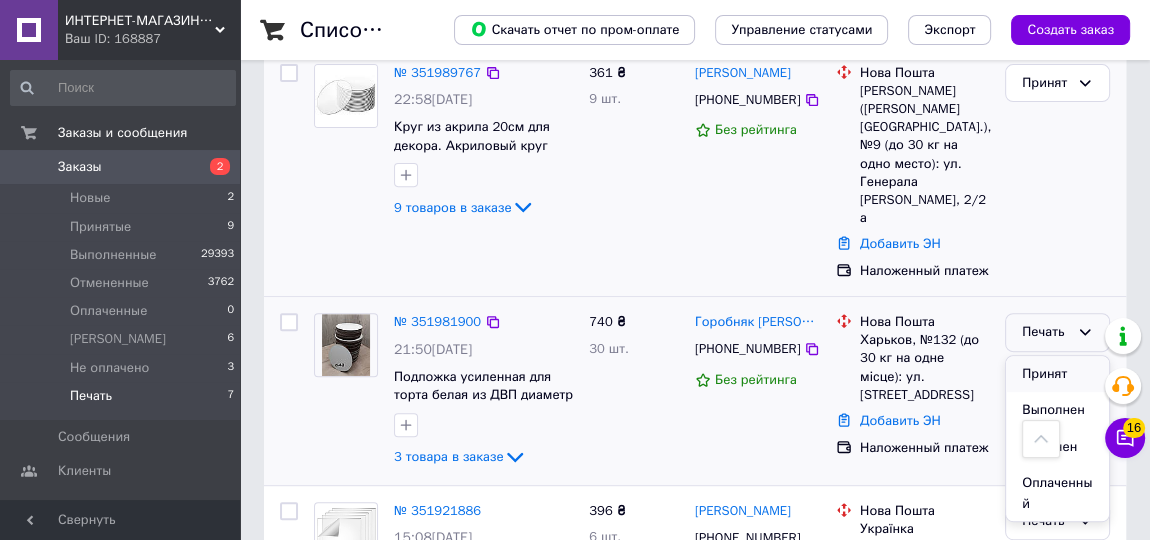 click on "Принят" at bounding box center [1057, 374] 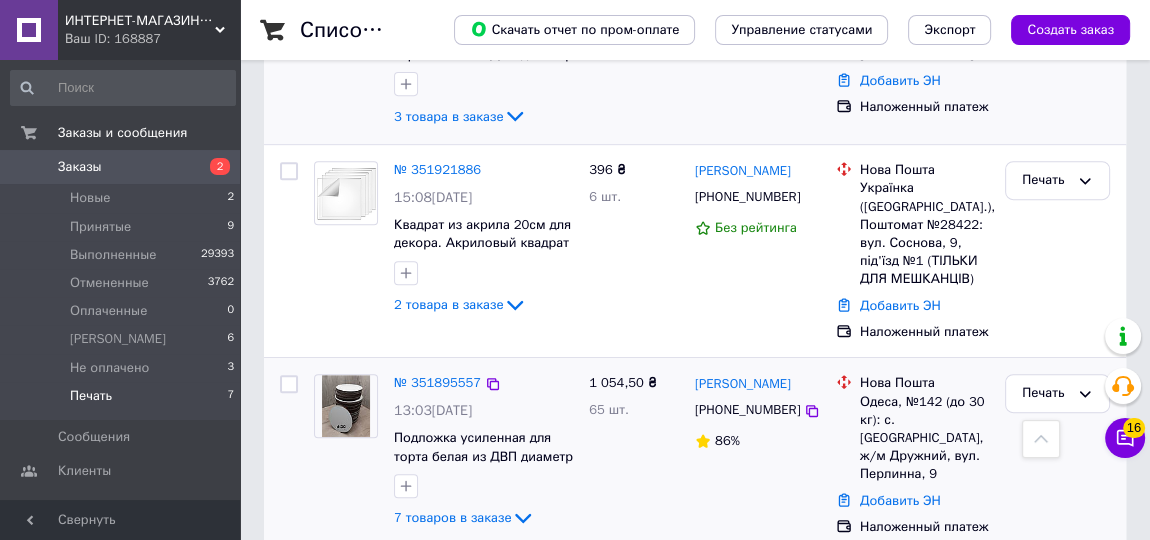 scroll, scrollTop: 605, scrollLeft: 0, axis: vertical 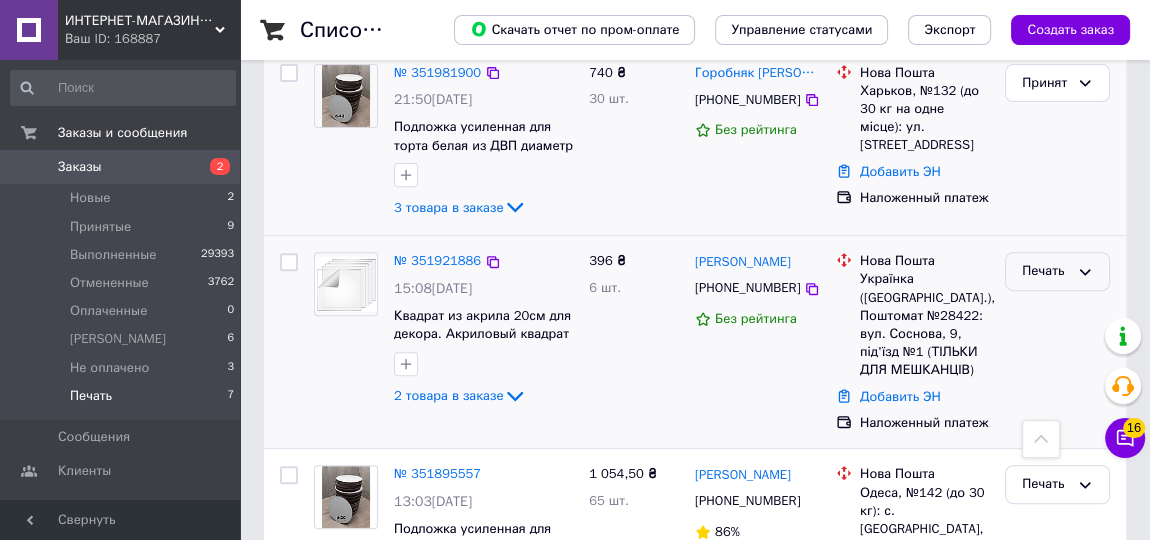 click 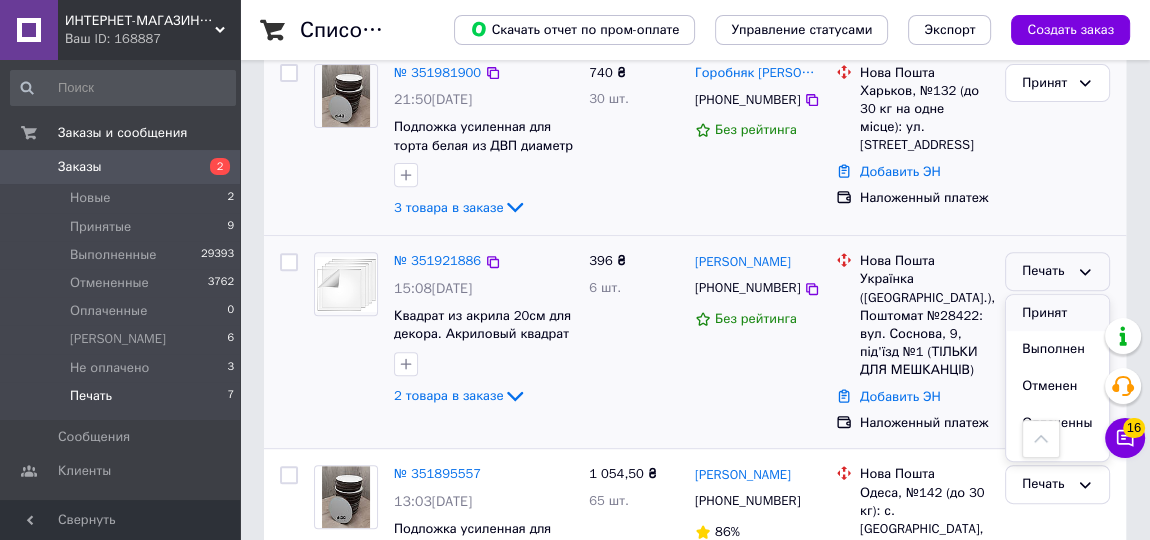 click on "Принят" at bounding box center (1057, 313) 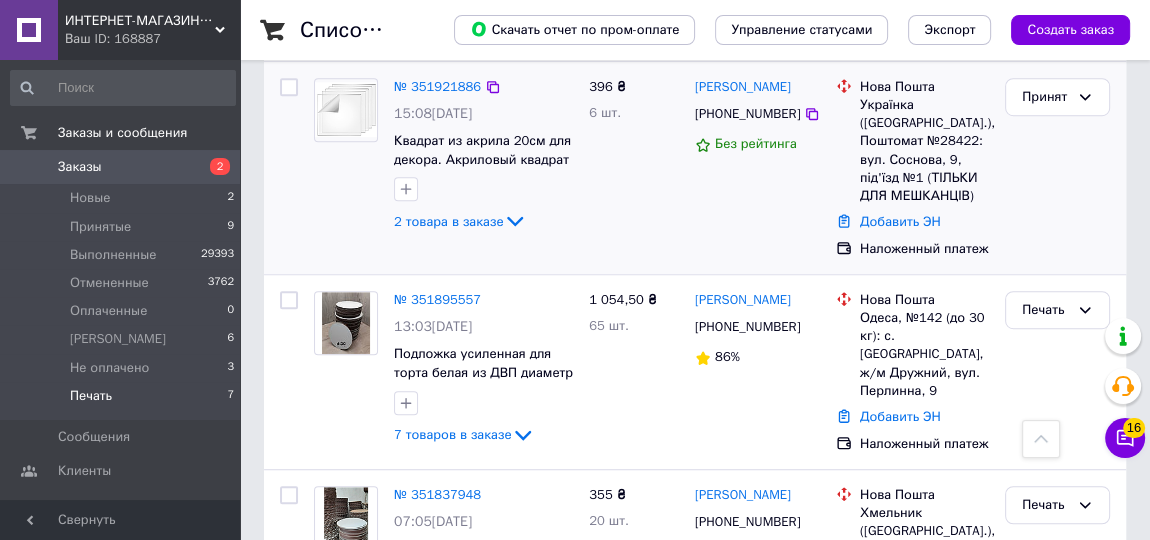 scroll, scrollTop: 1059, scrollLeft: 0, axis: vertical 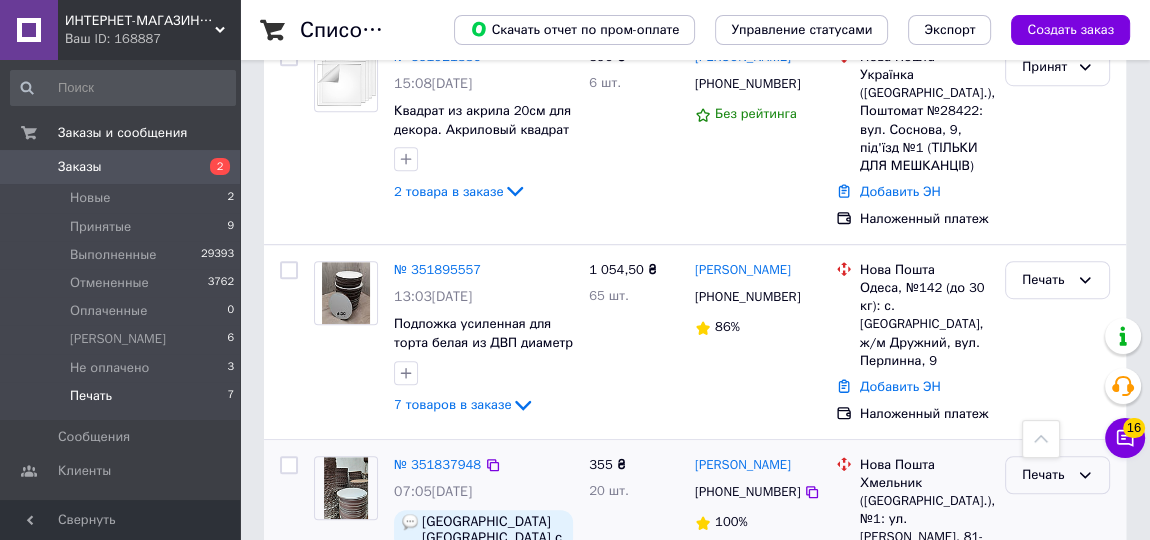 click 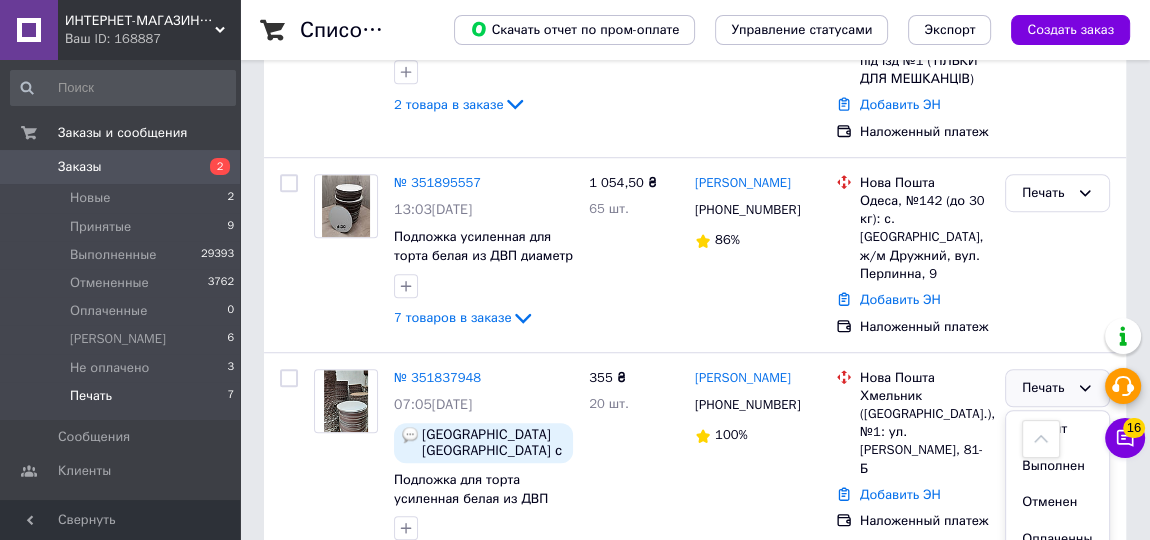 scroll, scrollTop: 1241, scrollLeft: 0, axis: vertical 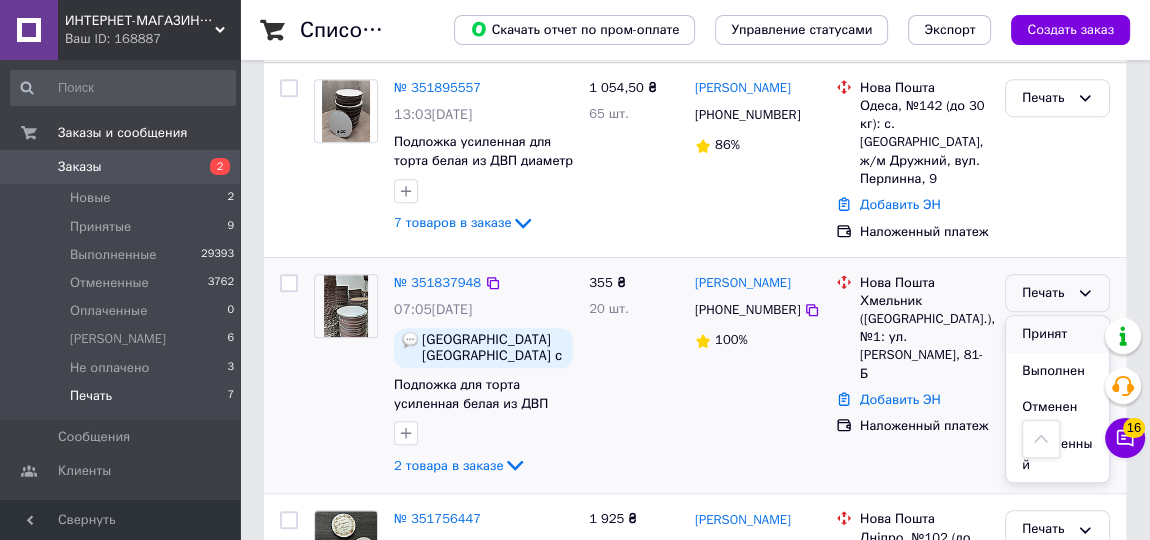 click on "Принят" at bounding box center (1057, 334) 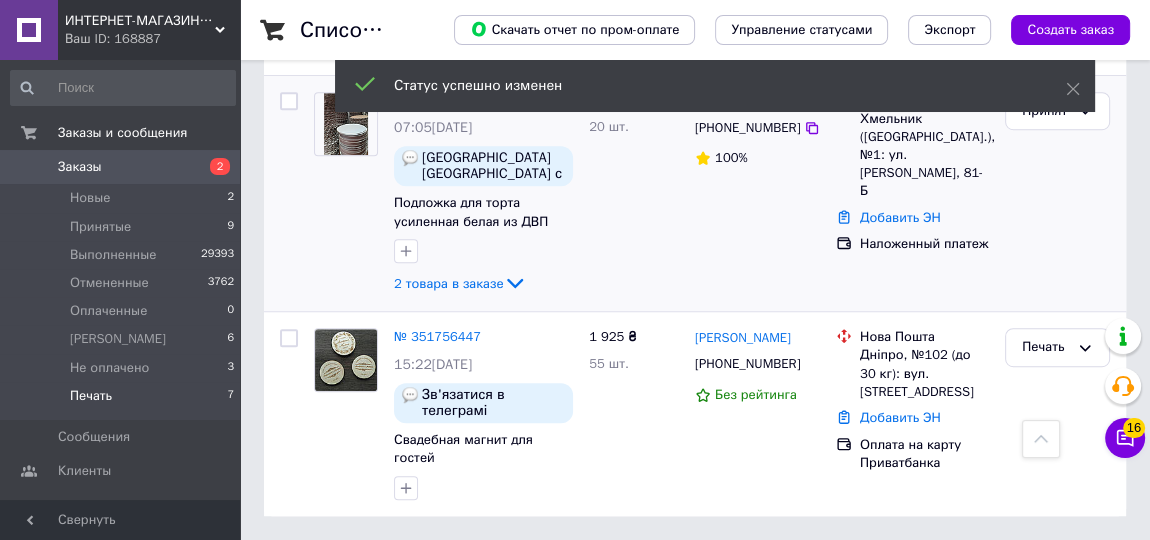 scroll, scrollTop: 840, scrollLeft: 0, axis: vertical 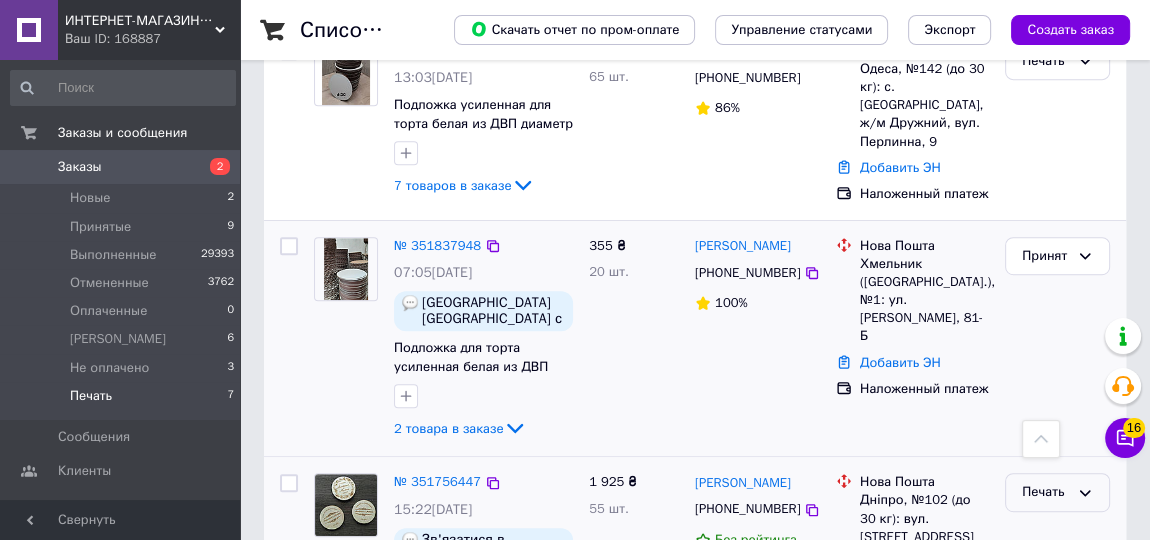 click 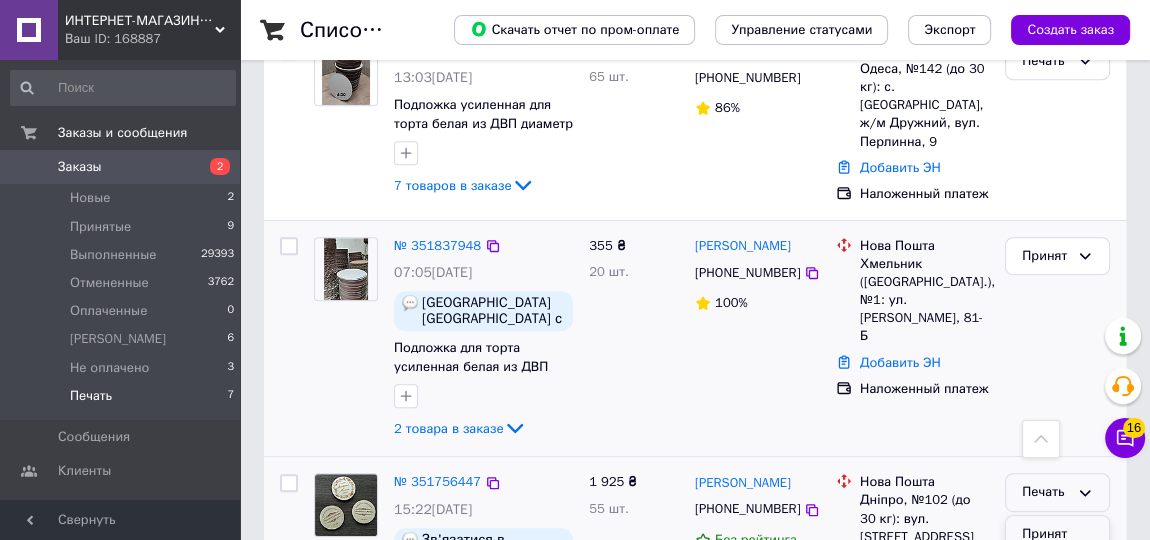 click on "Принят" at bounding box center (1057, 534) 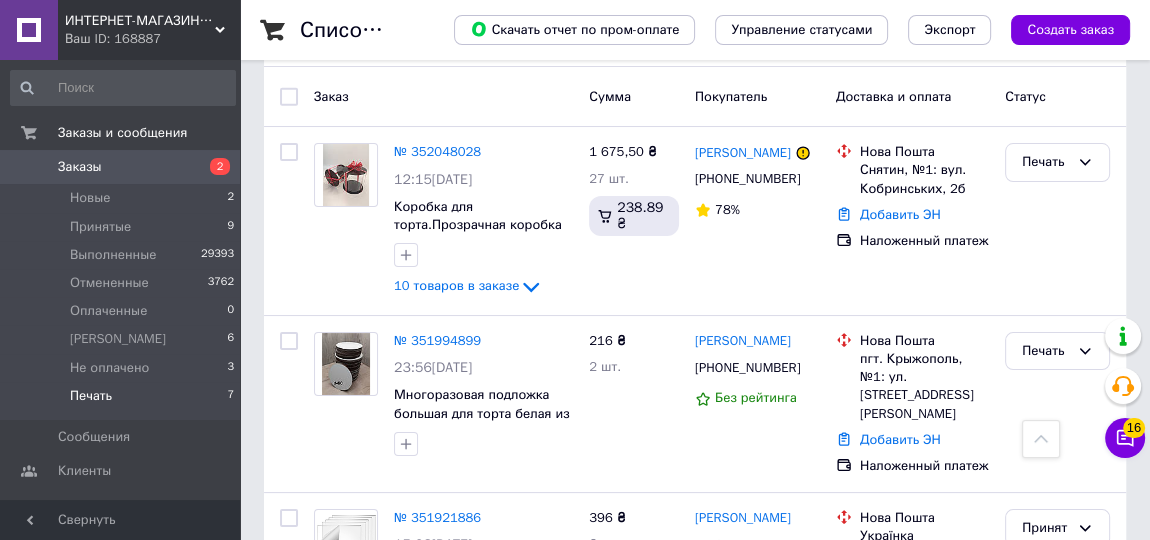 scroll, scrollTop: 119, scrollLeft: 0, axis: vertical 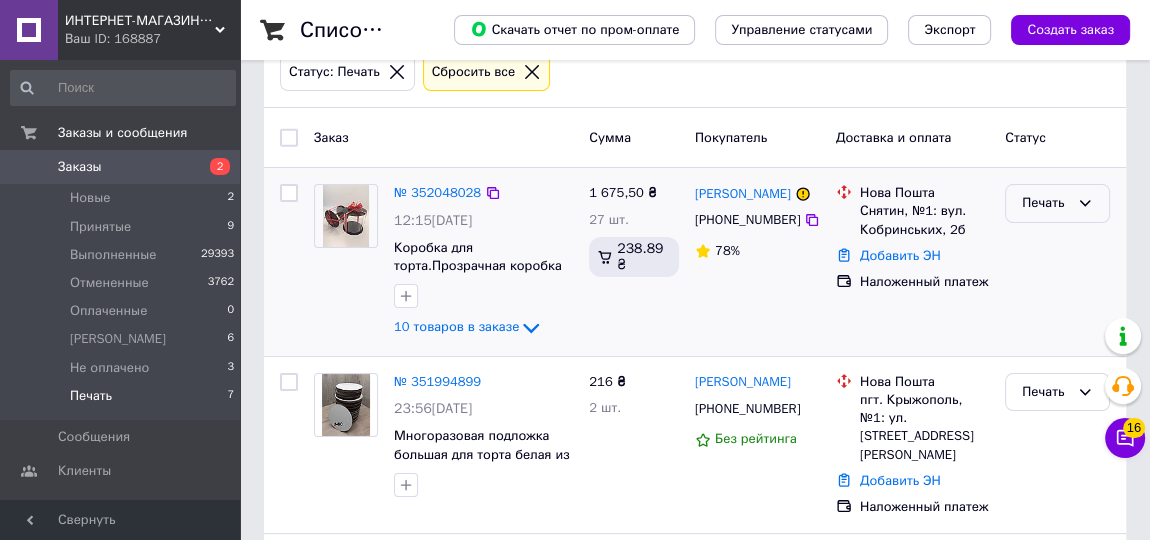 click 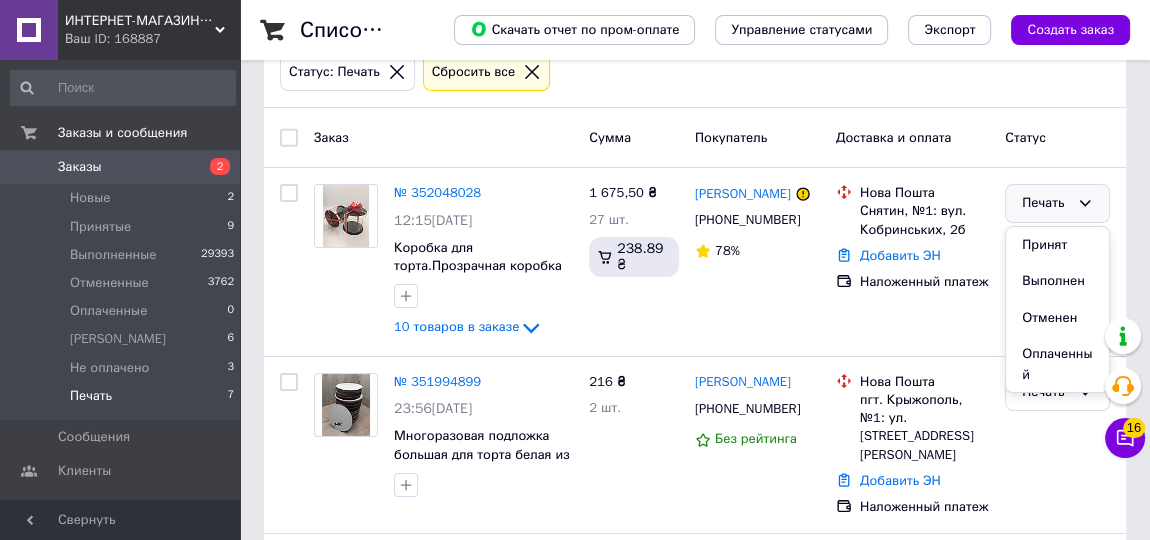 drag, startPoint x: 1040, startPoint y: 241, endPoint x: 1162, endPoint y: 392, distance: 194.12625 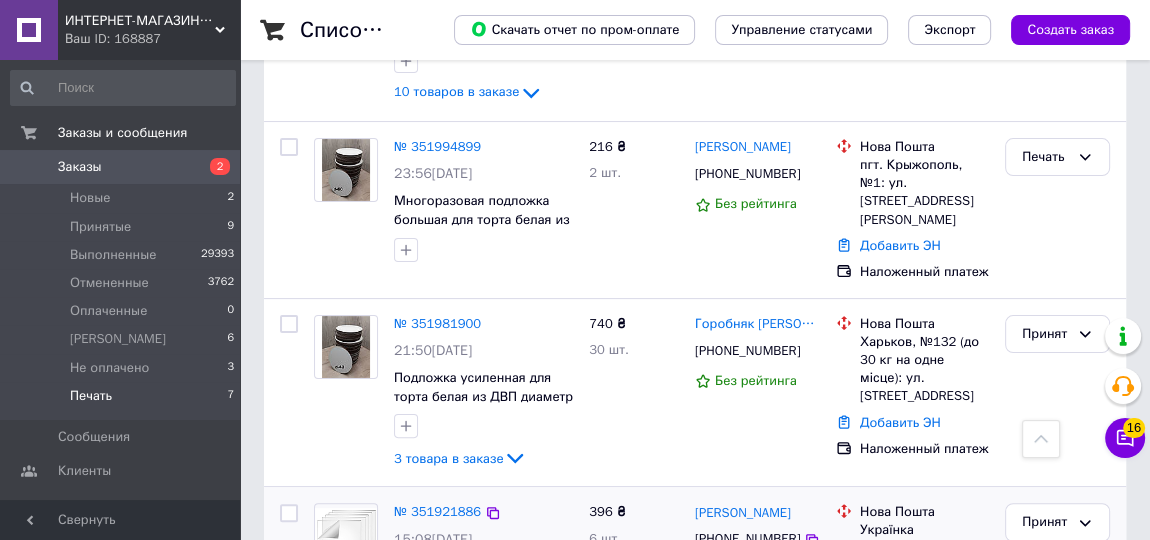 scroll, scrollTop: 301, scrollLeft: 0, axis: vertical 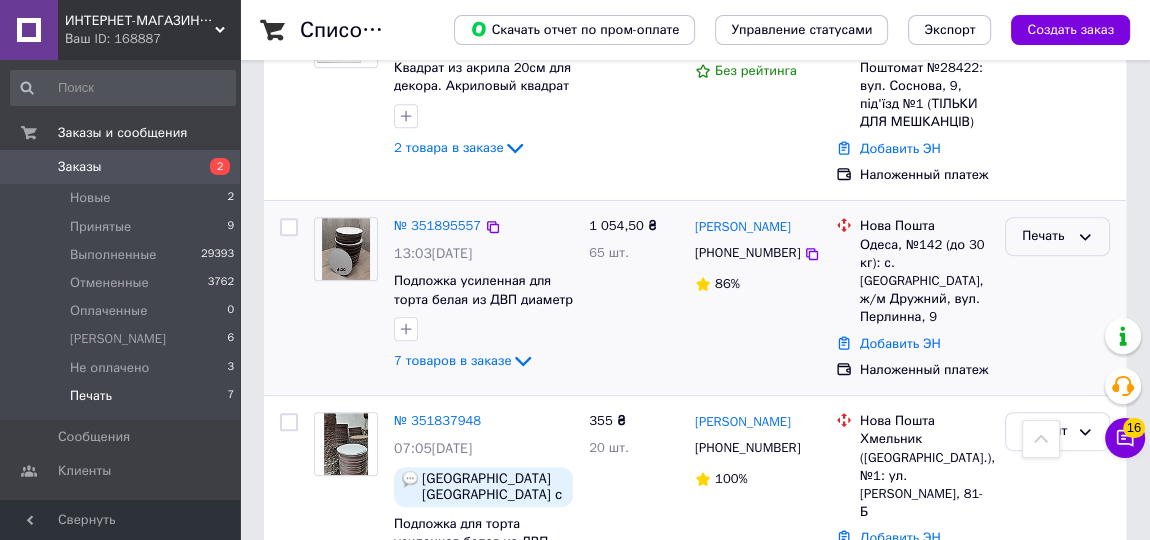 click 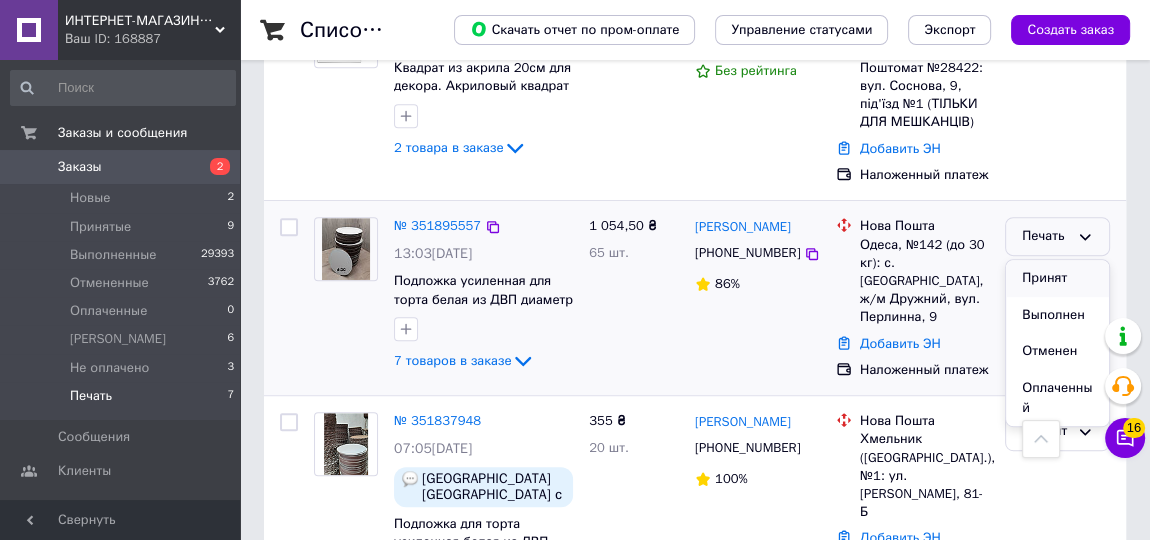 click on "Принят" at bounding box center [1057, 278] 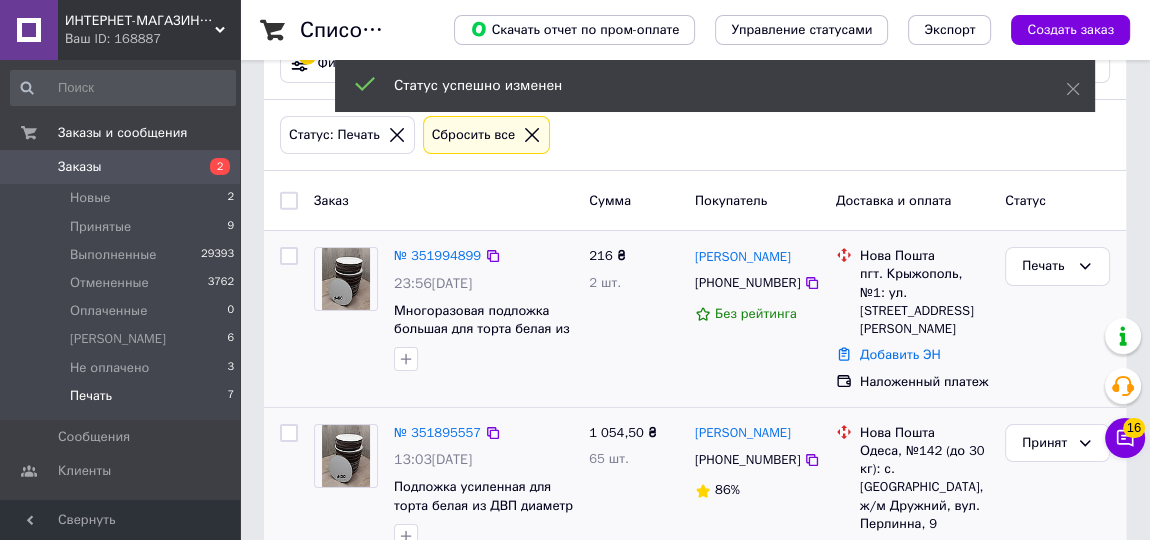 scroll, scrollTop: 0, scrollLeft: 0, axis: both 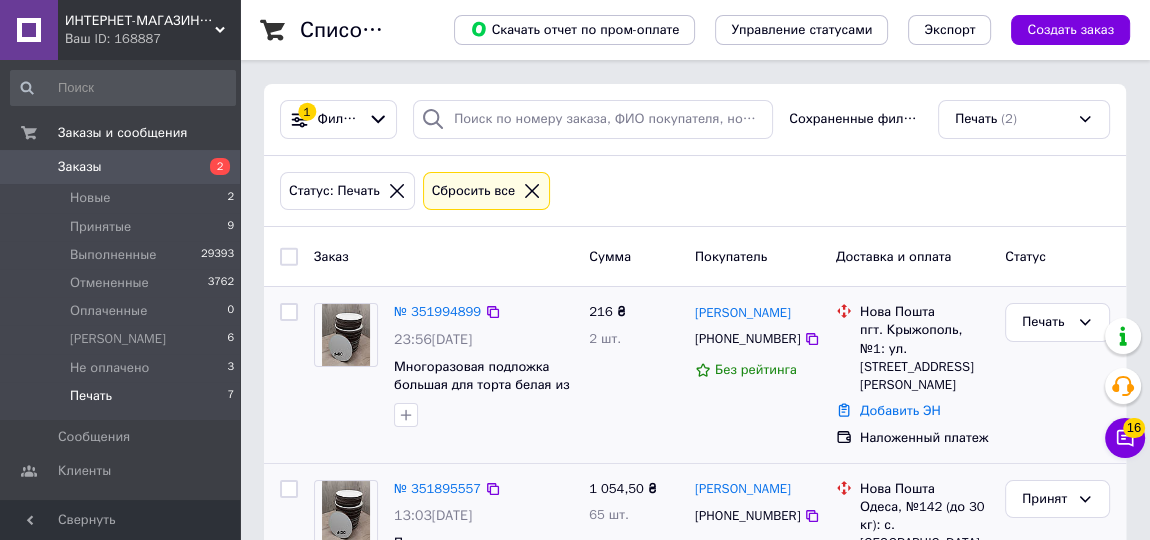 drag, startPoint x: 1085, startPoint y: 320, endPoint x: 1078, endPoint y: 342, distance: 23.086792 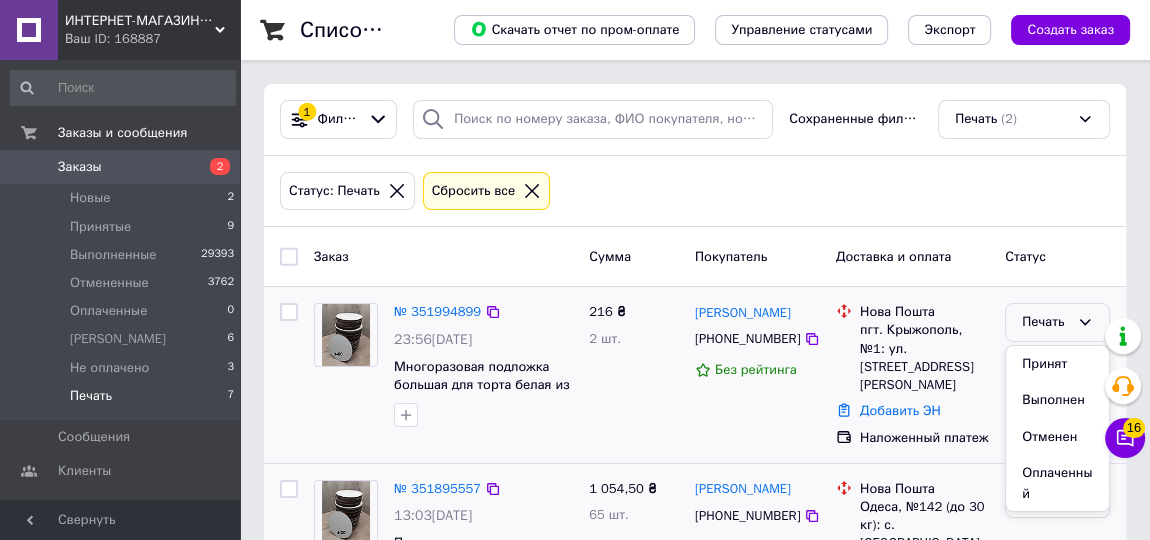 click on "Принят" at bounding box center (1057, 364) 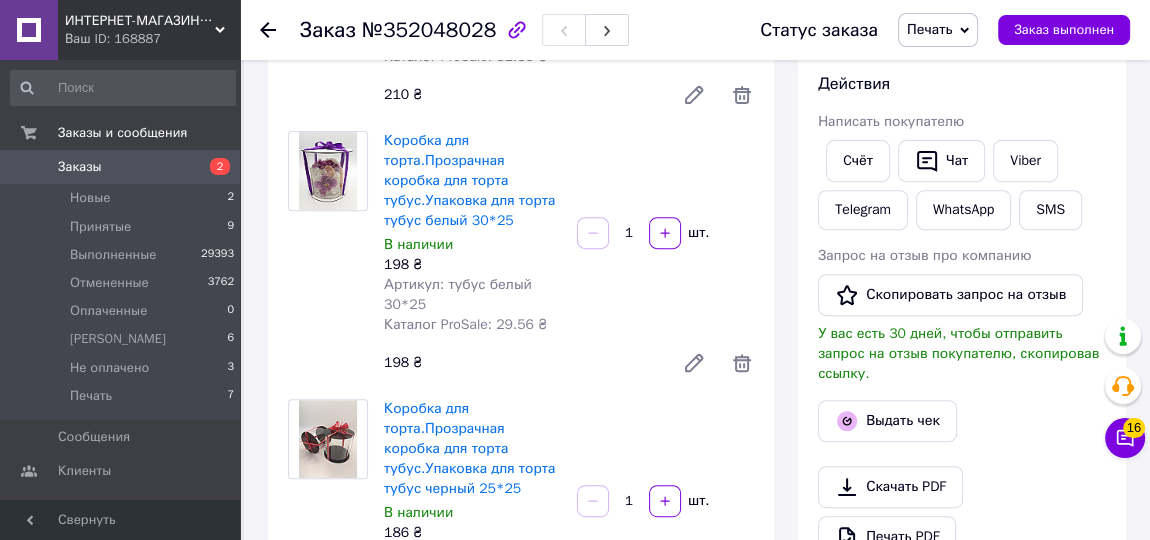 scroll, scrollTop: 818, scrollLeft: 0, axis: vertical 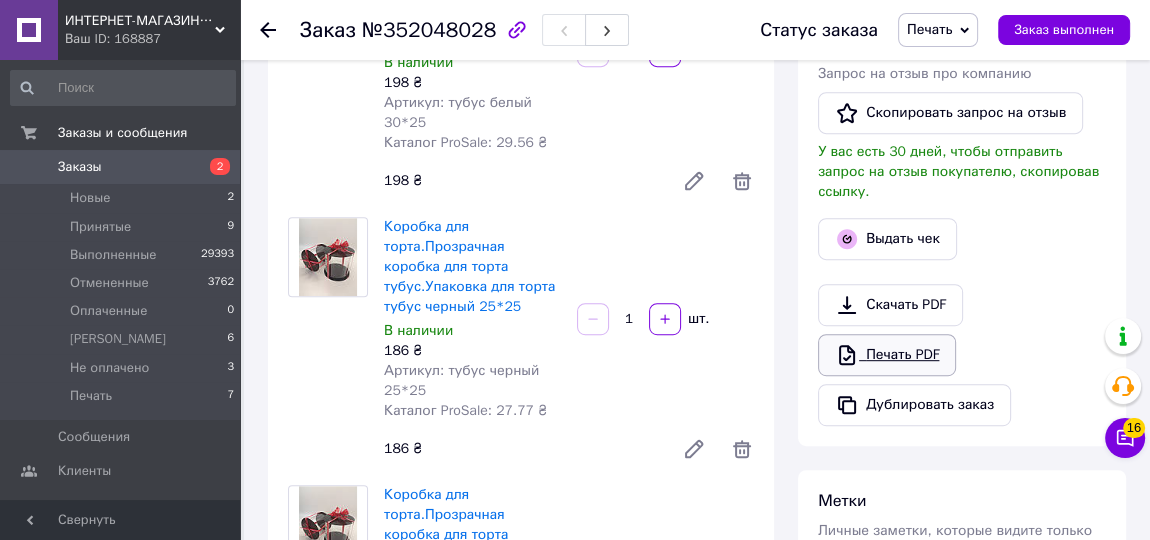 click on "Печать PDF" at bounding box center [887, 355] 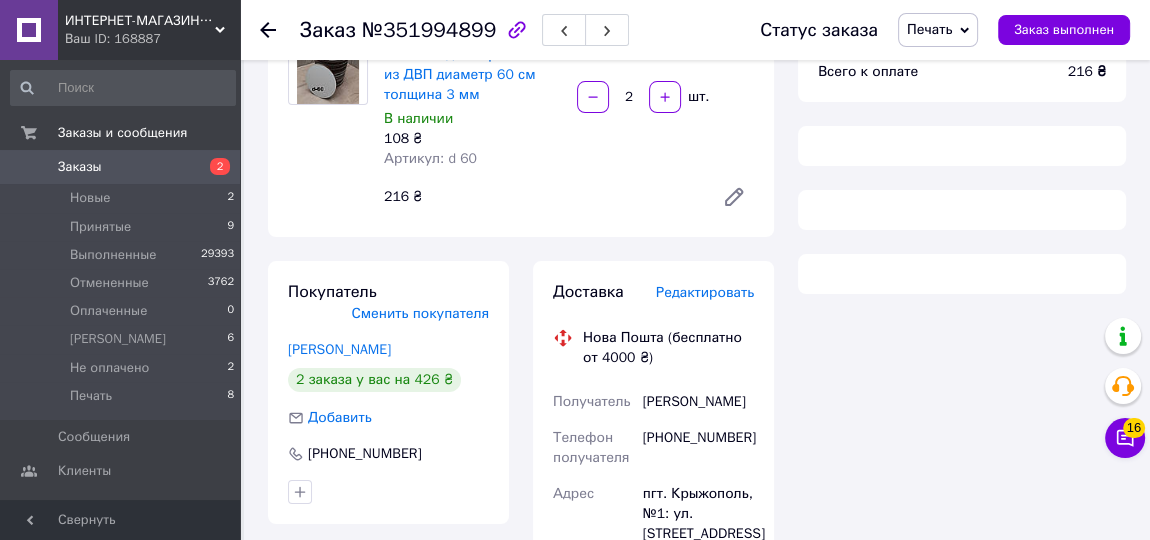 scroll, scrollTop: 0, scrollLeft: 0, axis: both 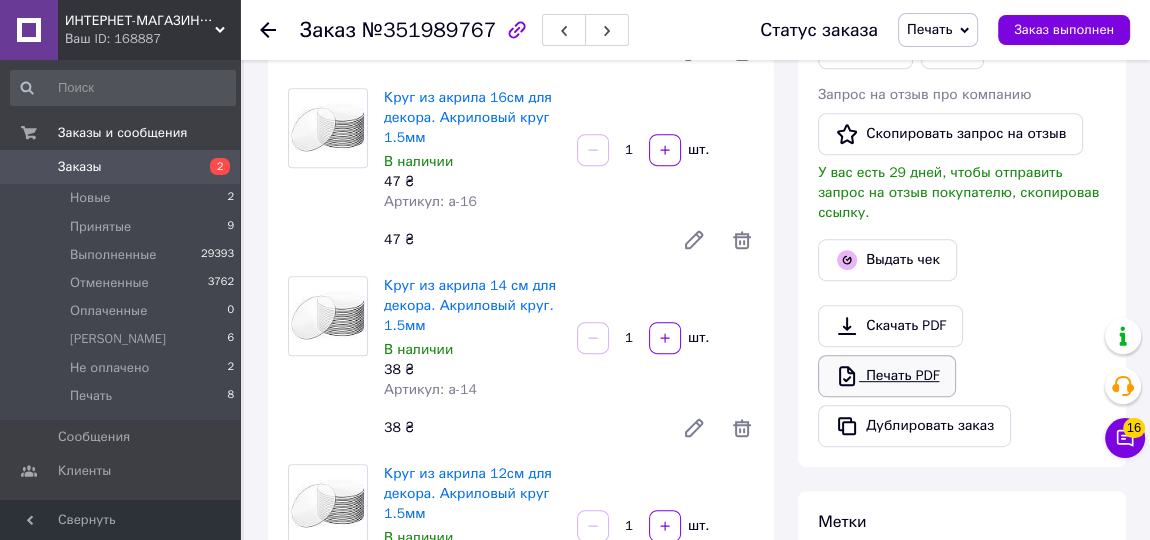 click on "Печать PDF" at bounding box center [887, 376] 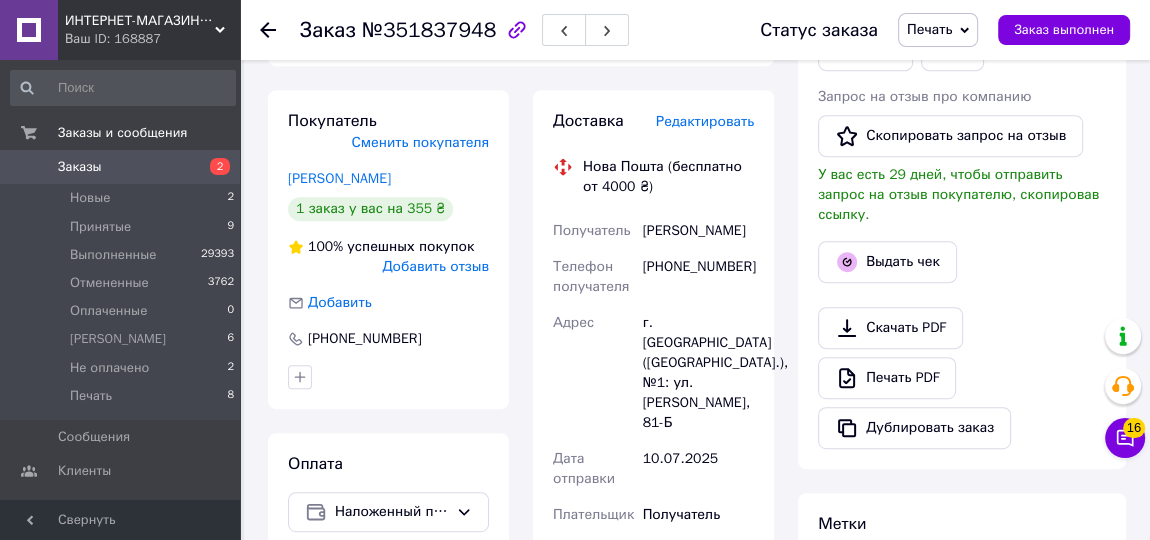 scroll, scrollTop: 727, scrollLeft: 0, axis: vertical 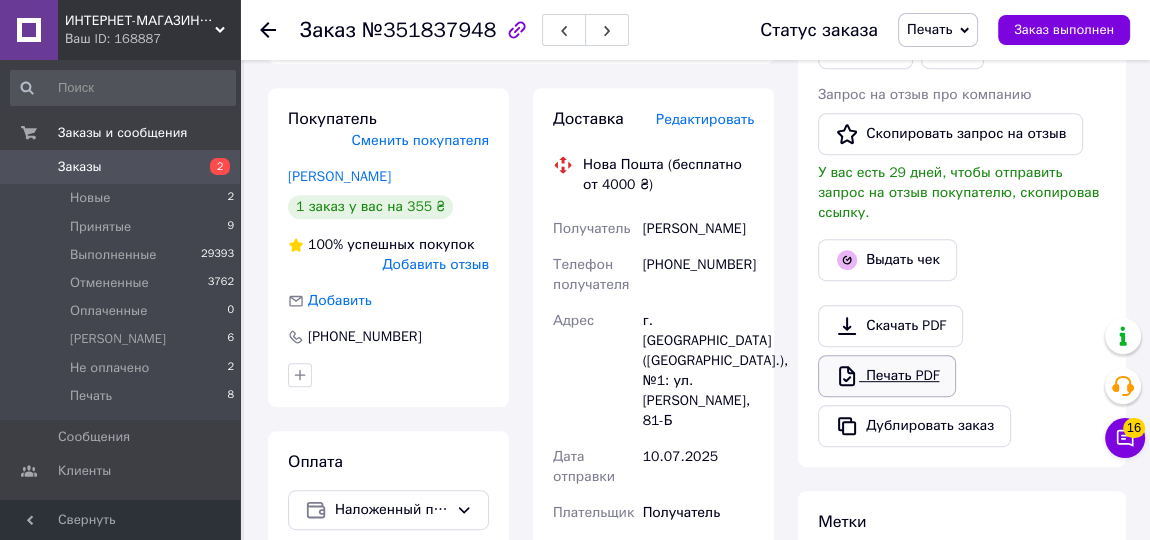 click on "Печать PDF" at bounding box center (887, 376) 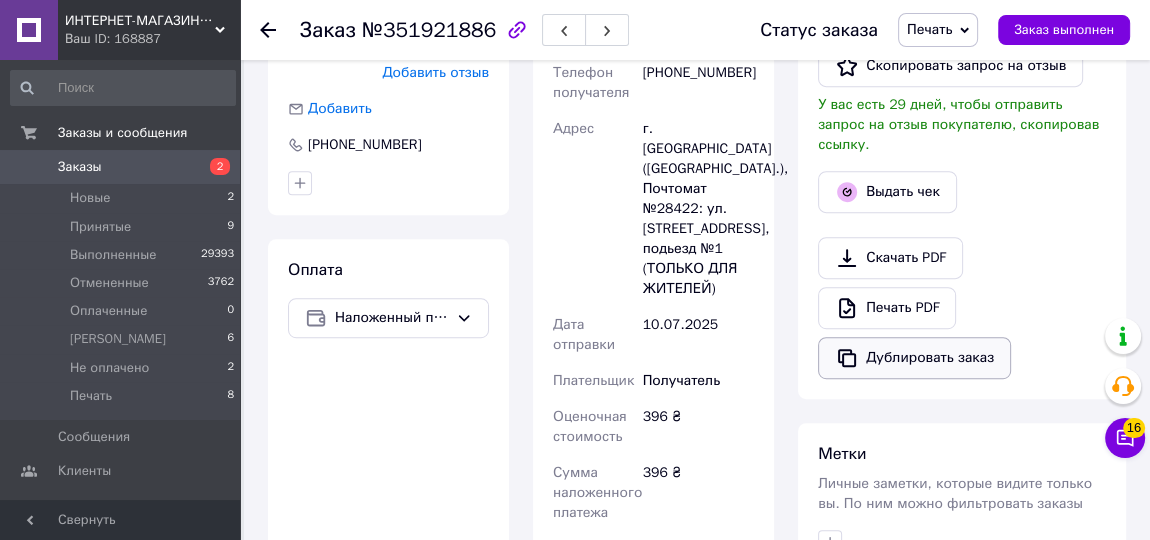 scroll, scrollTop: 818, scrollLeft: 0, axis: vertical 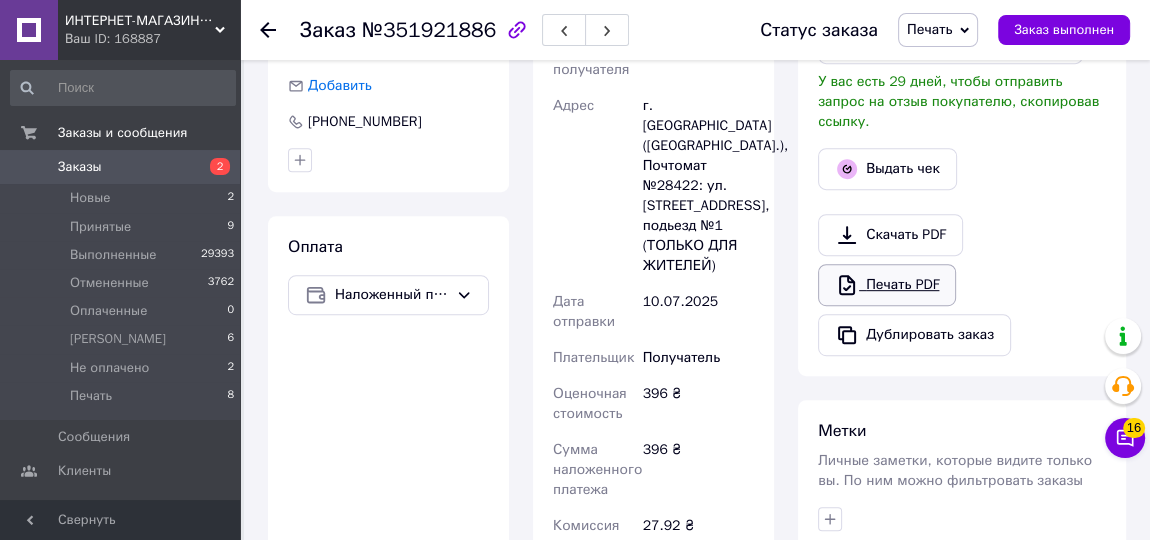 click on "Печать PDF" at bounding box center (887, 285) 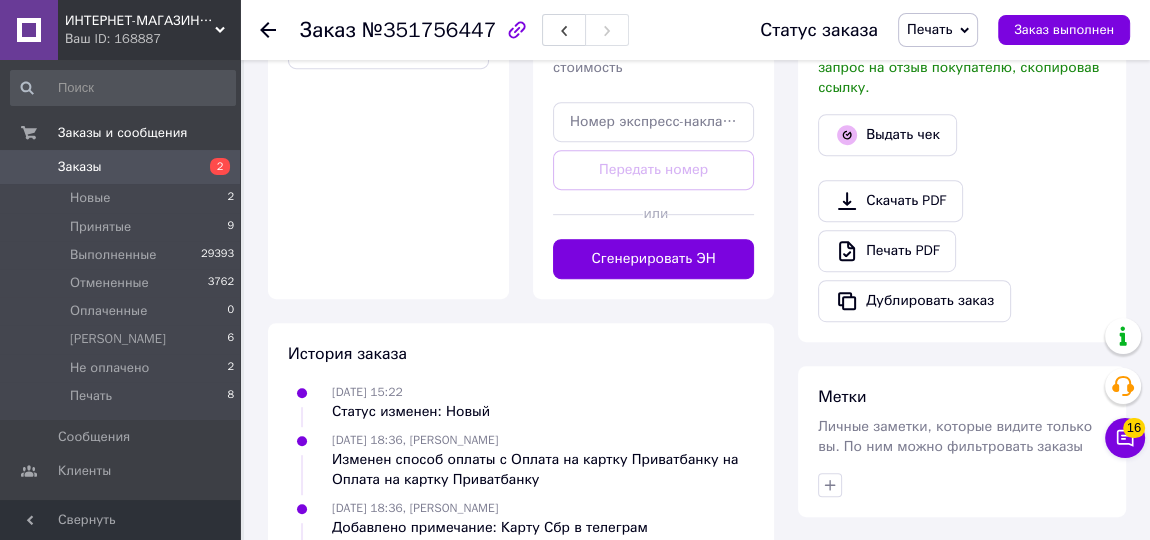 scroll, scrollTop: 909, scrollLeft: 0, axis: vertical 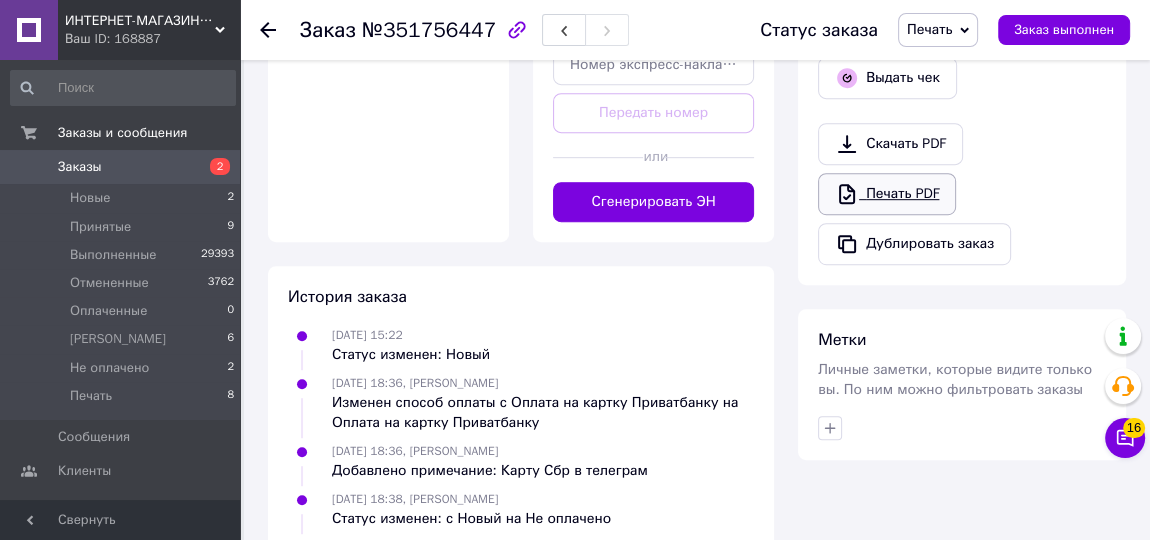 click on "Печать PDF" at bounding box center [887, 194] 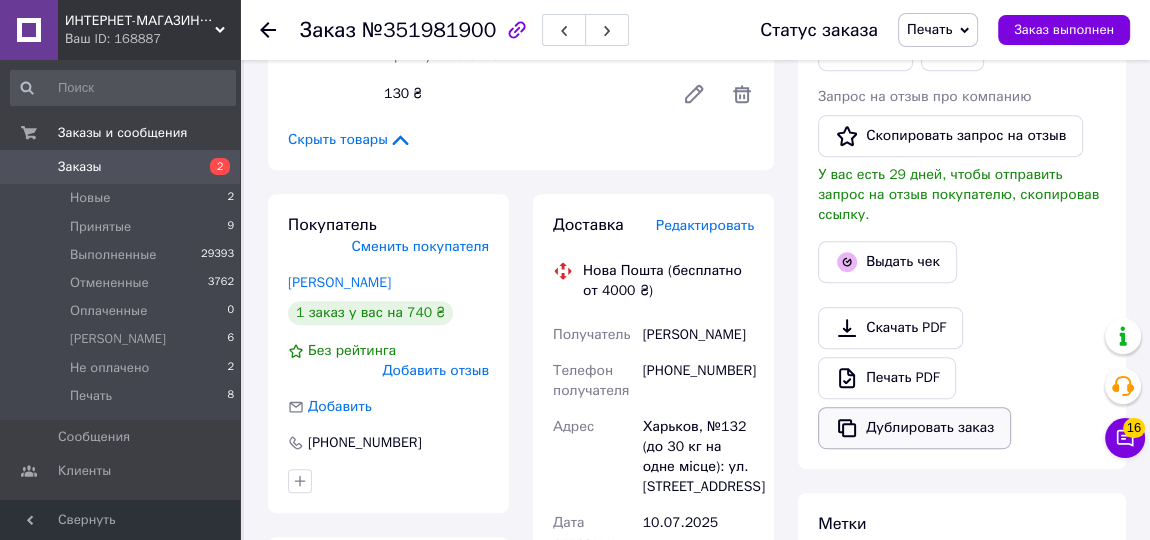 scroll, scrollTop: 818, scrollLeft: 0, axis: vertical 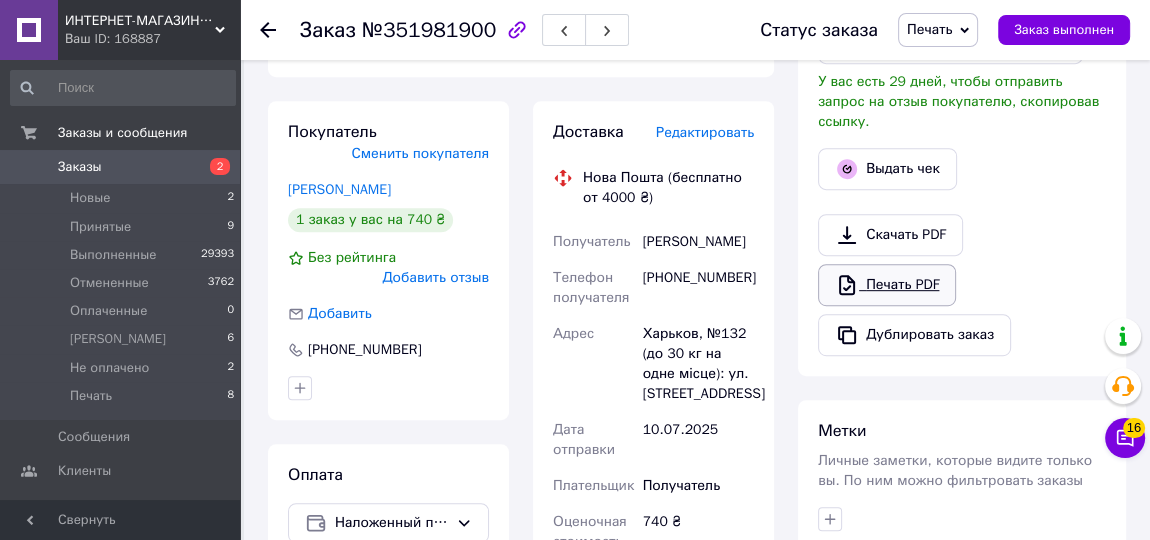 click on "Печать PDF" at bounding box center (887, 285) 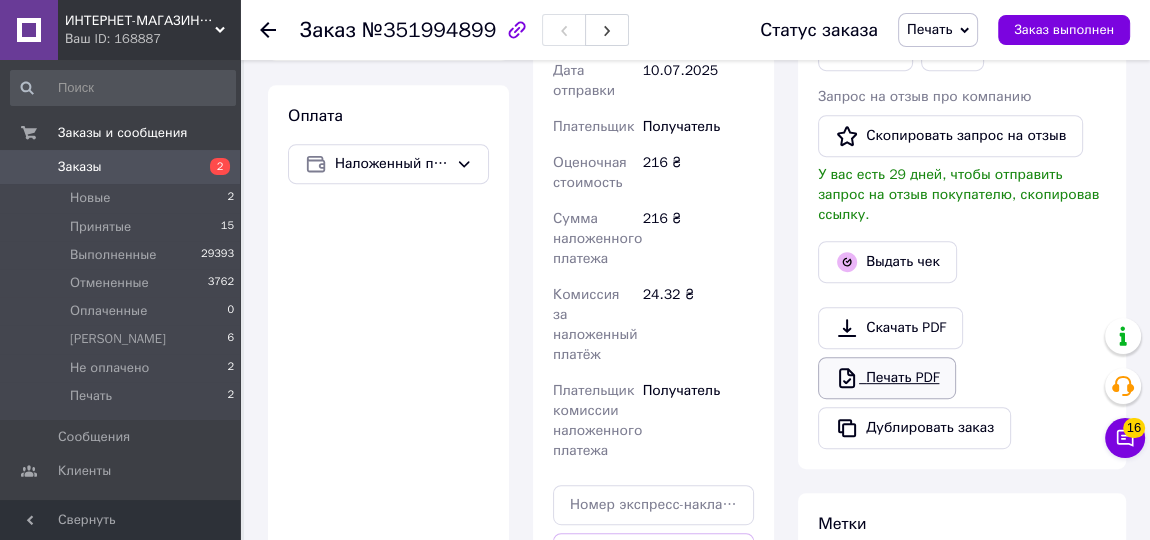 scroll, scrollTop: 727, scrollLeft: 0, axis: vertical 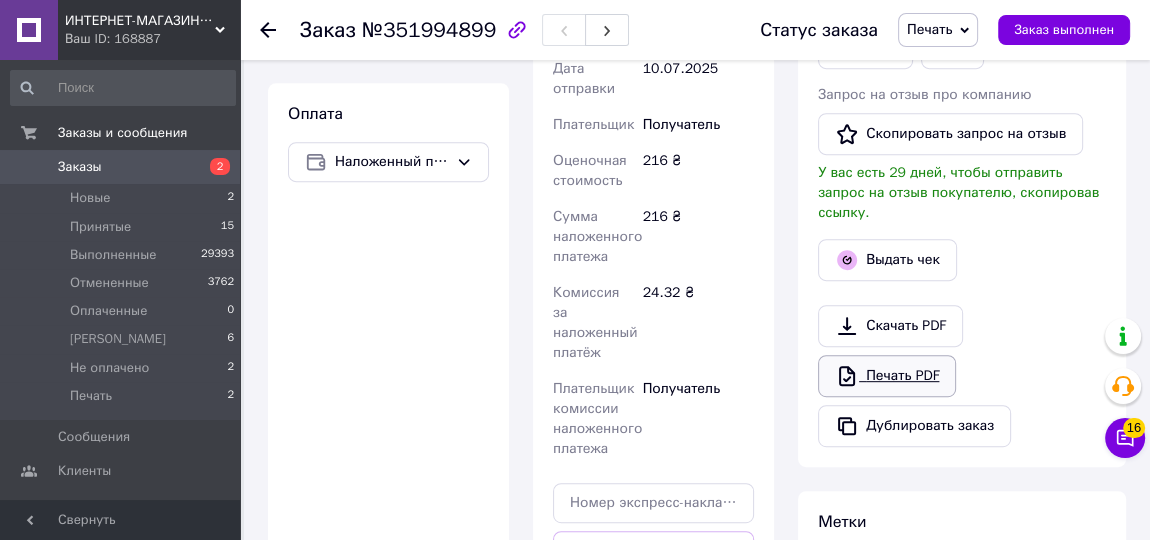 click on "Печать PDF" at bounding box center [887, 376] 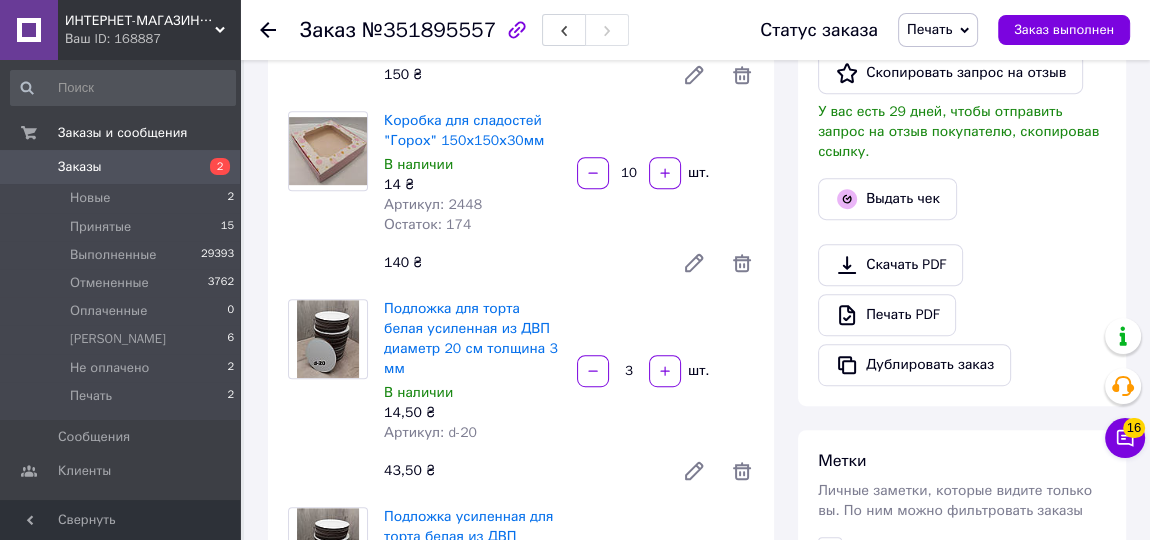 scroll, scrollTop: 818, scrollLeft: 0, axis: vertical 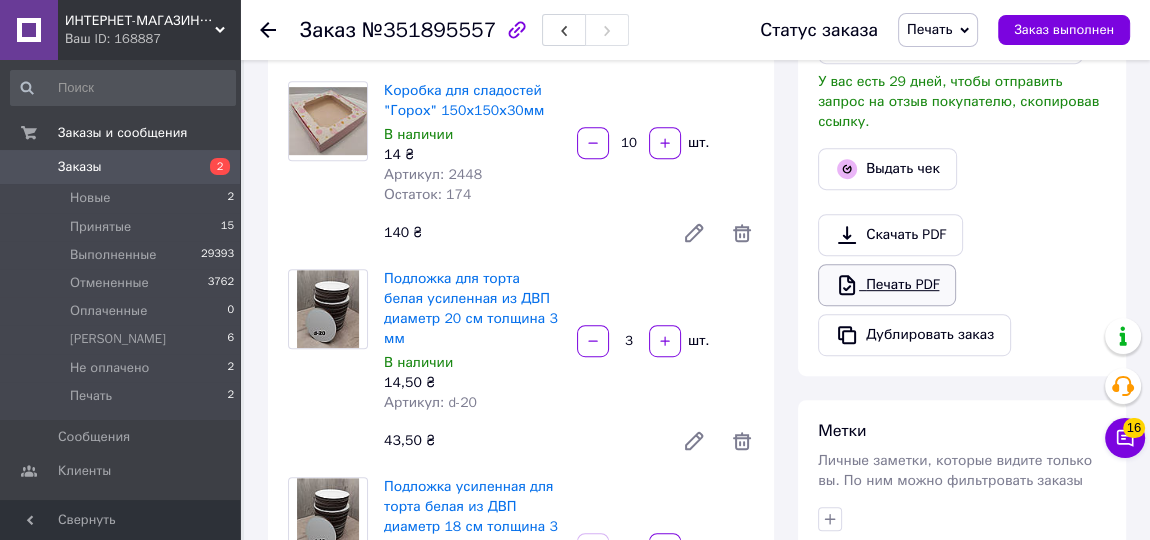 click on "Печать PDF" at bounding box center (887, 285) 